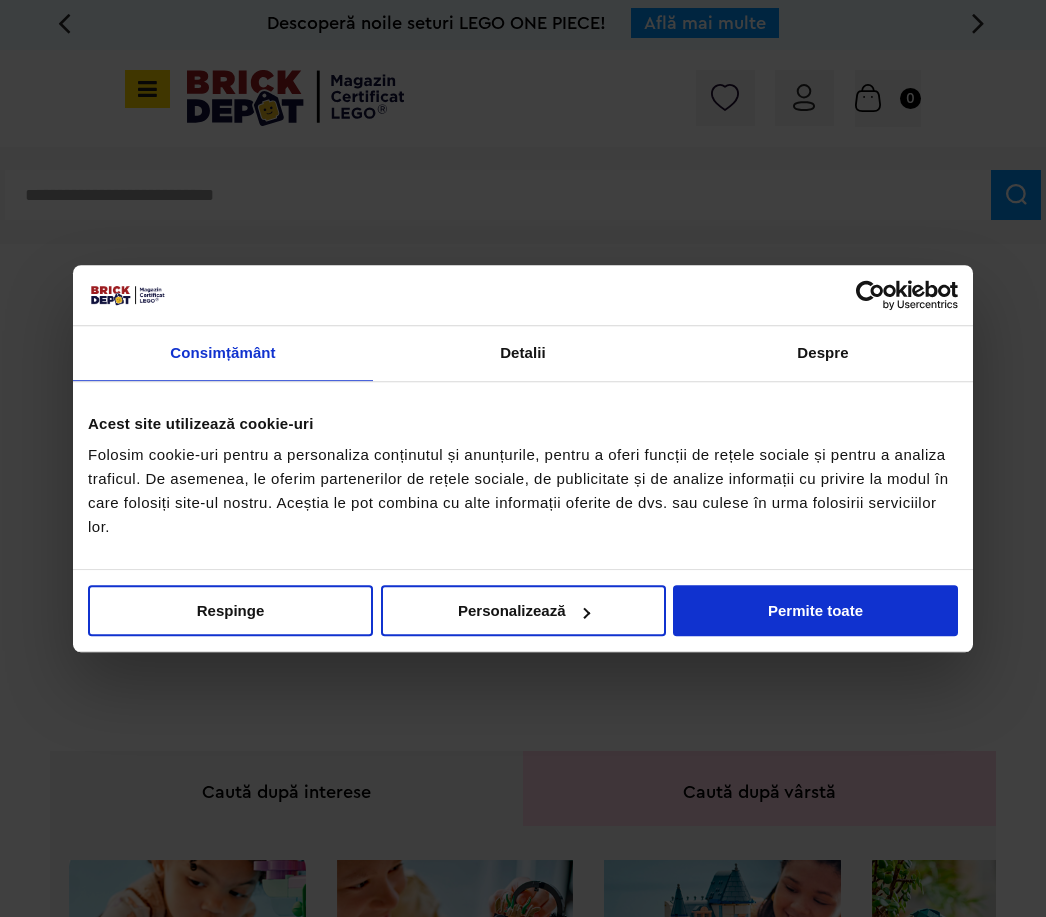 scroll, scrollTop: 0, scrollLeft: 0, axis: both 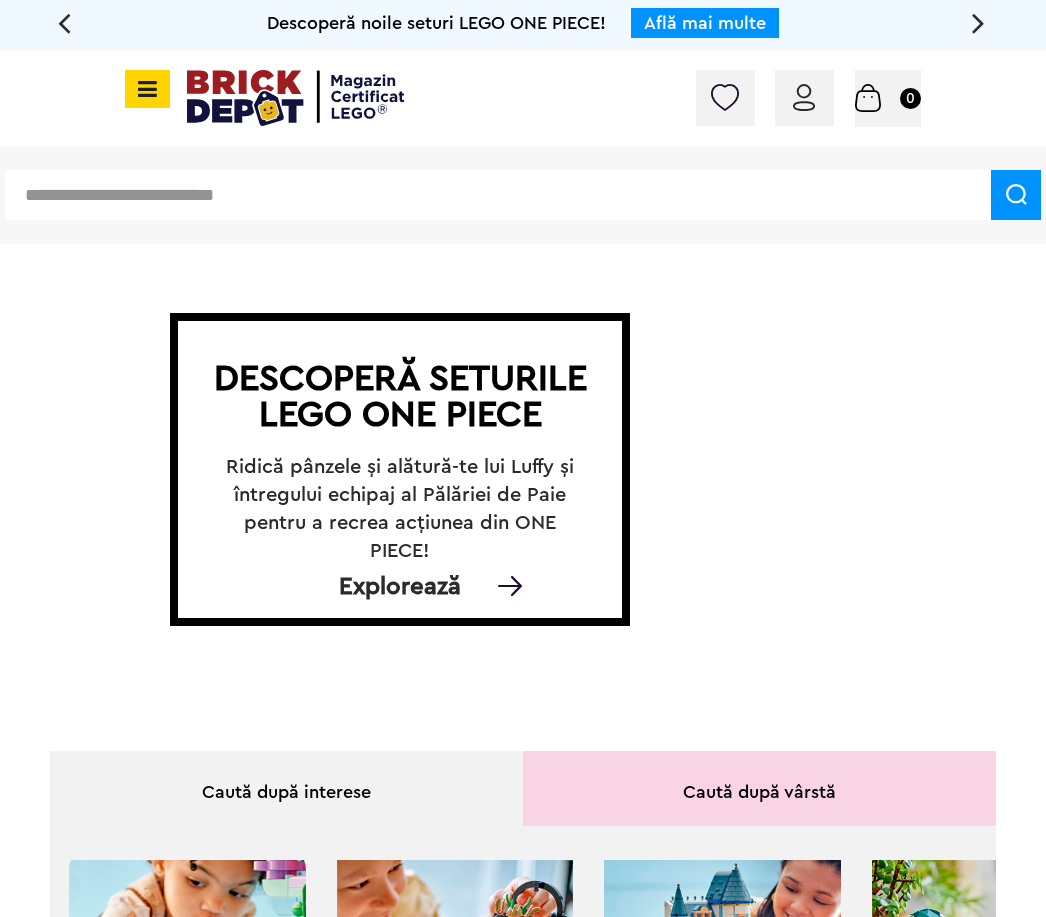 click at bounding box center (147, 89) 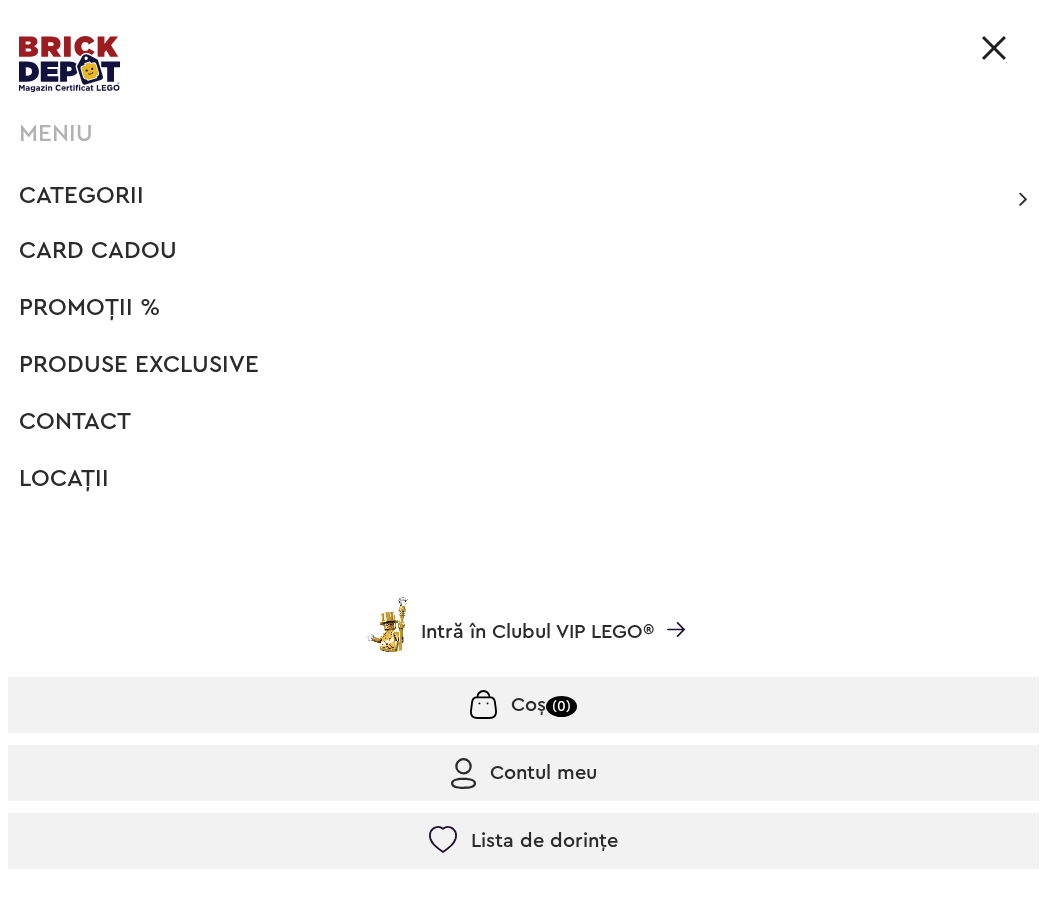 click on "Categorii" at bounding box center [81, 196] 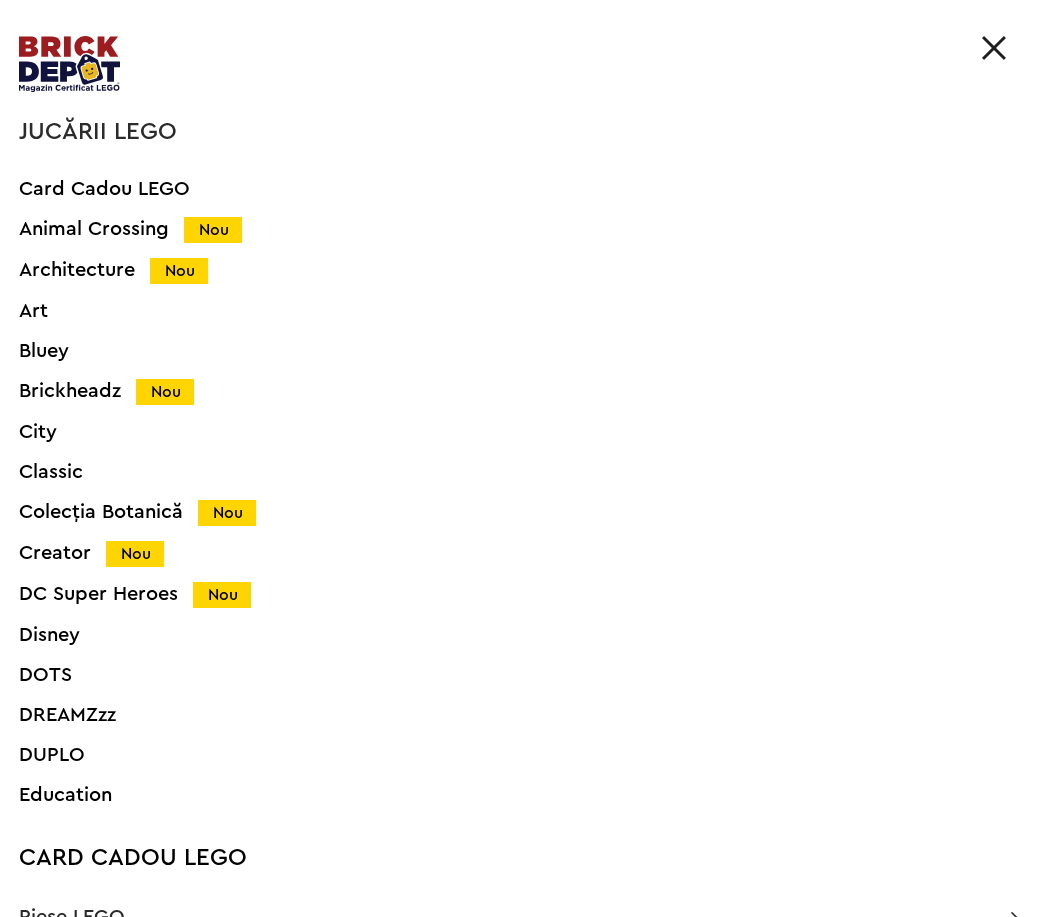 scroll, scrollTop: 133, scrollLeft: 0, axis: vertical 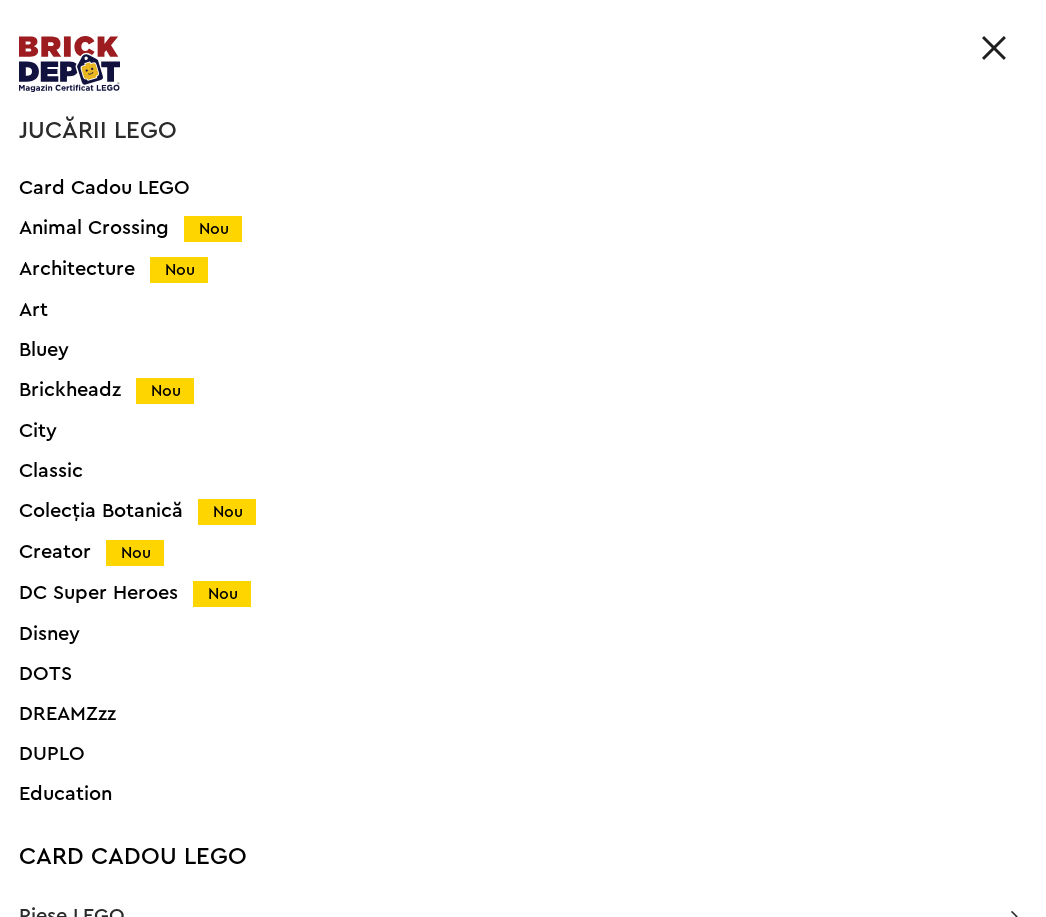 click on "Brickheadz Nou" at bounding box center (495, 390) 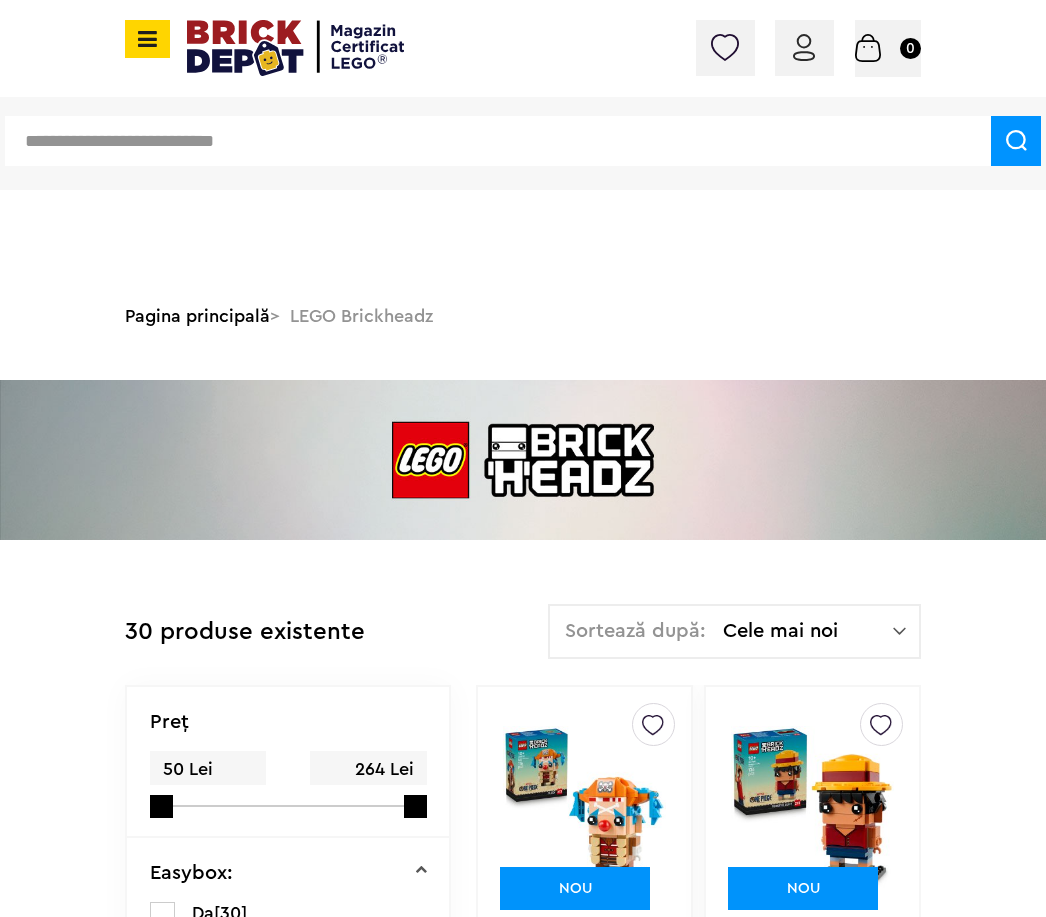 scroll, scrollTop: 234, scrollLeft: 0, axis: vertical 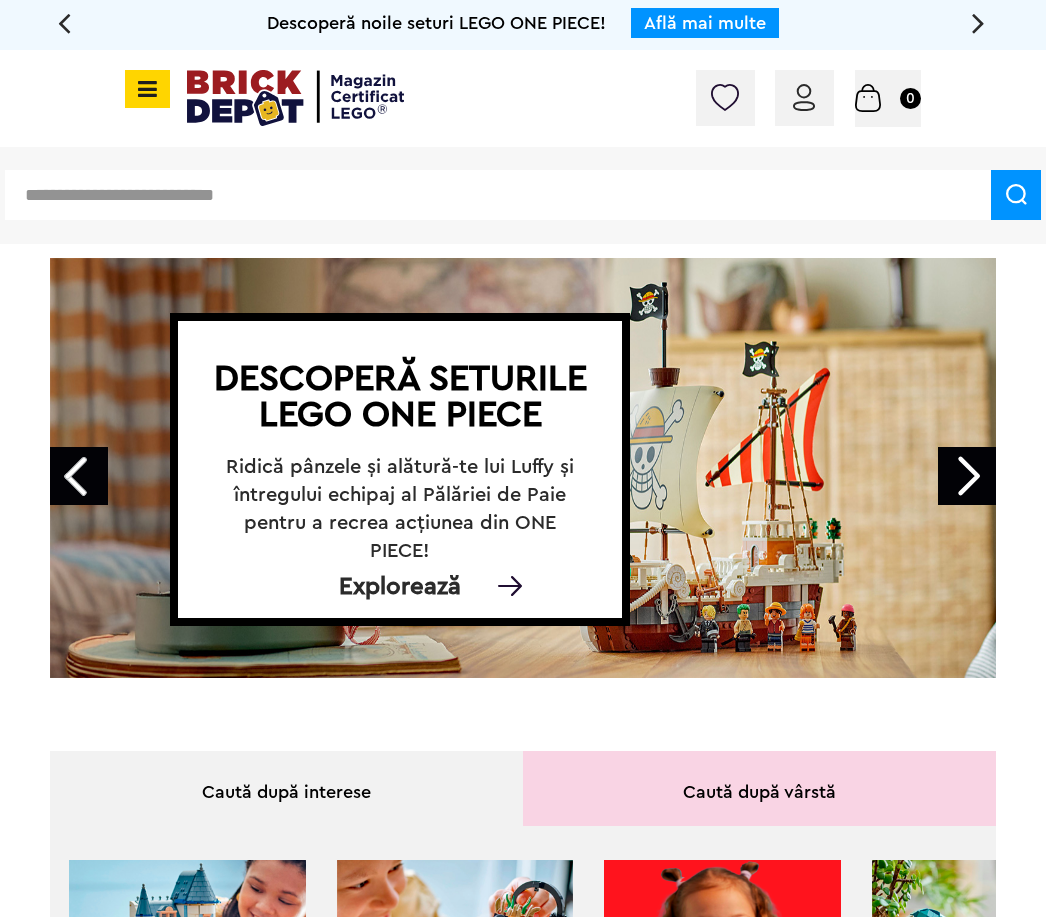 click at bounding box center (144, 89) 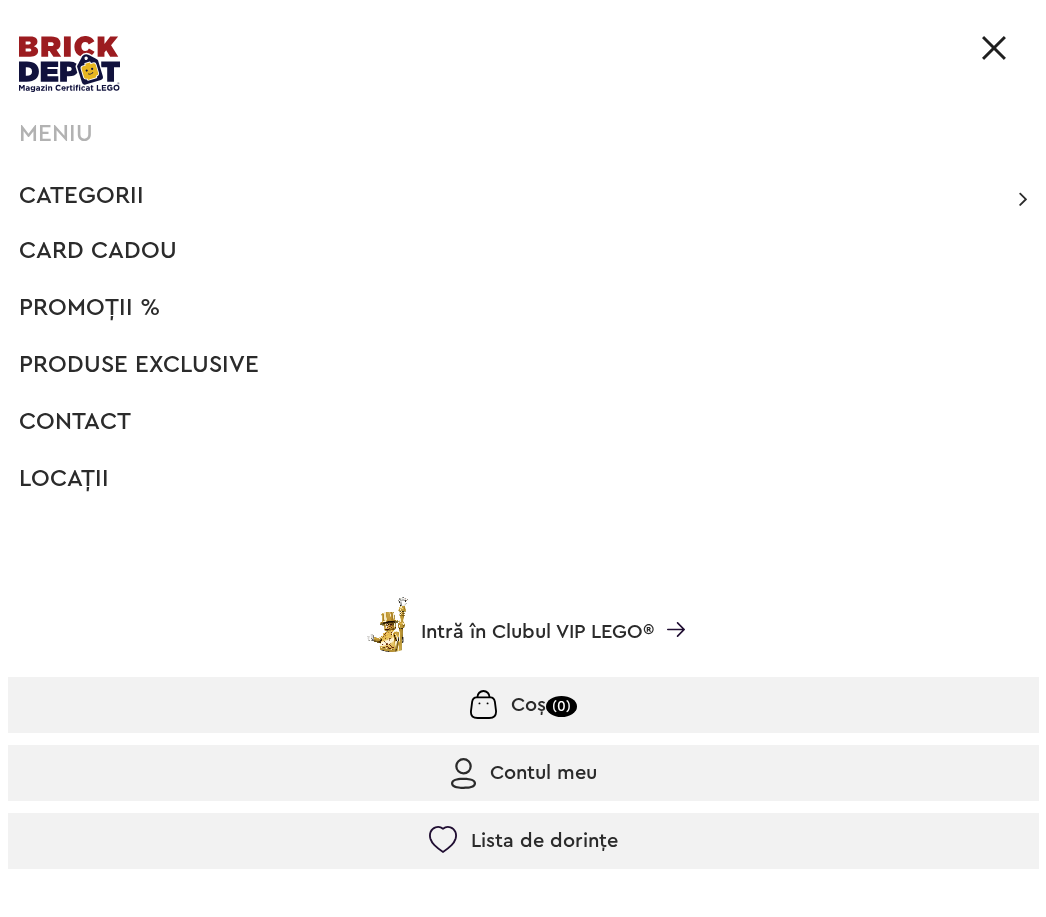 click on "Categorii" at bounding box center [81, 196] 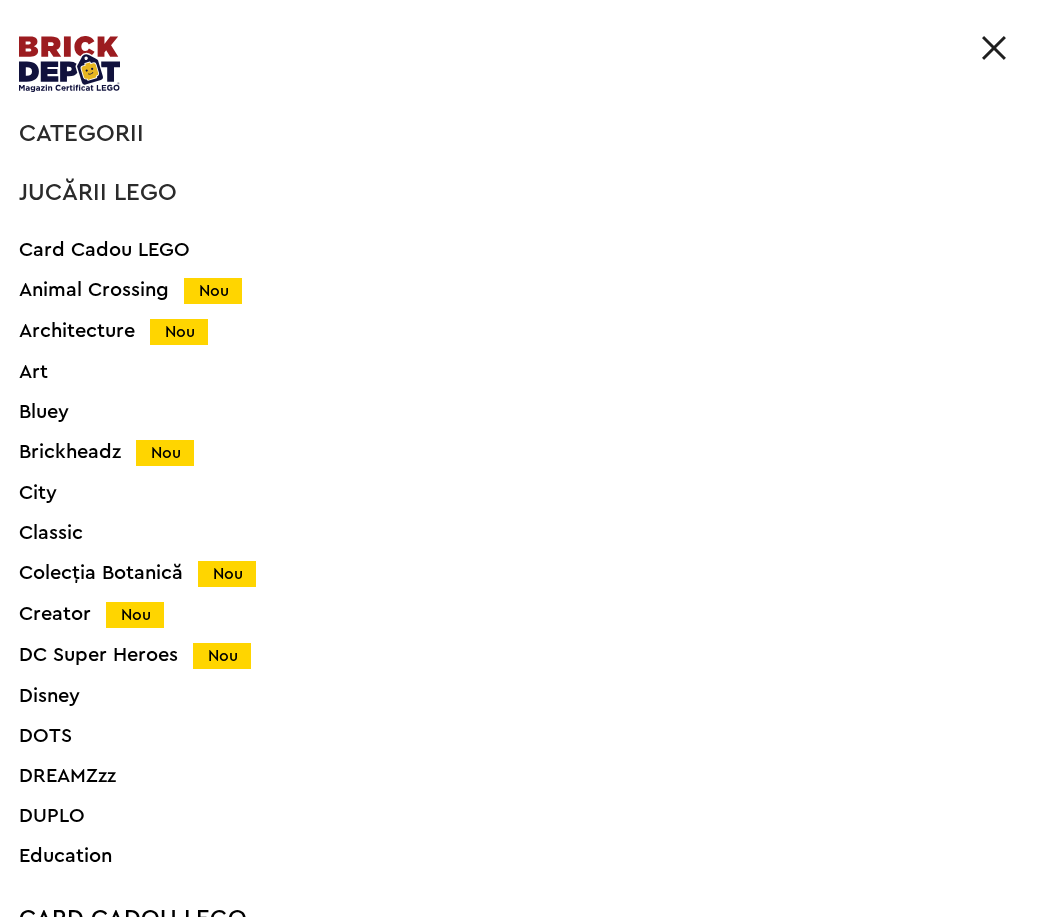 scroll, scrollTop: 70, scrollLeft: 0, axis: vertical 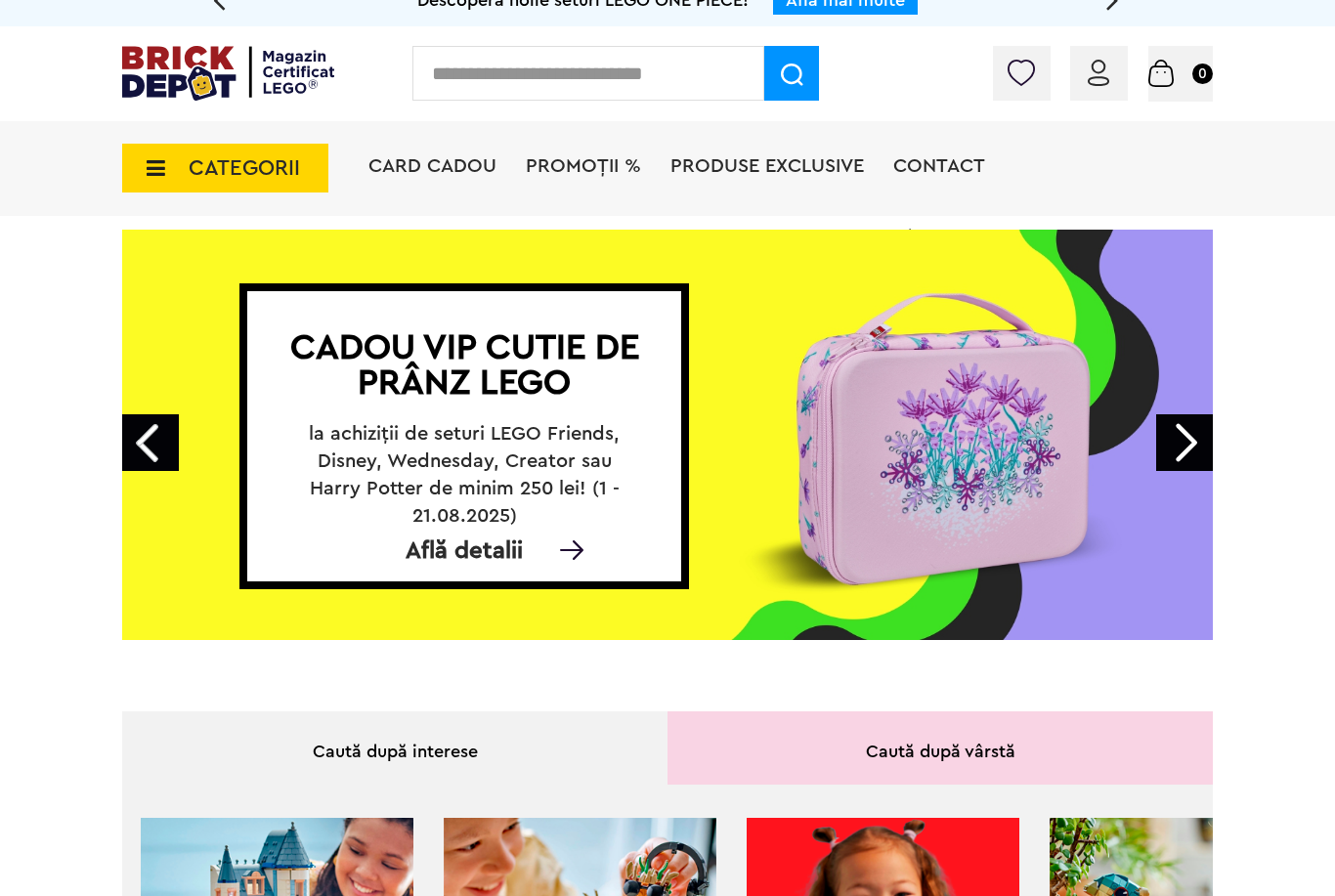 click on "CATEGORII" at bounding box center (225, 168) 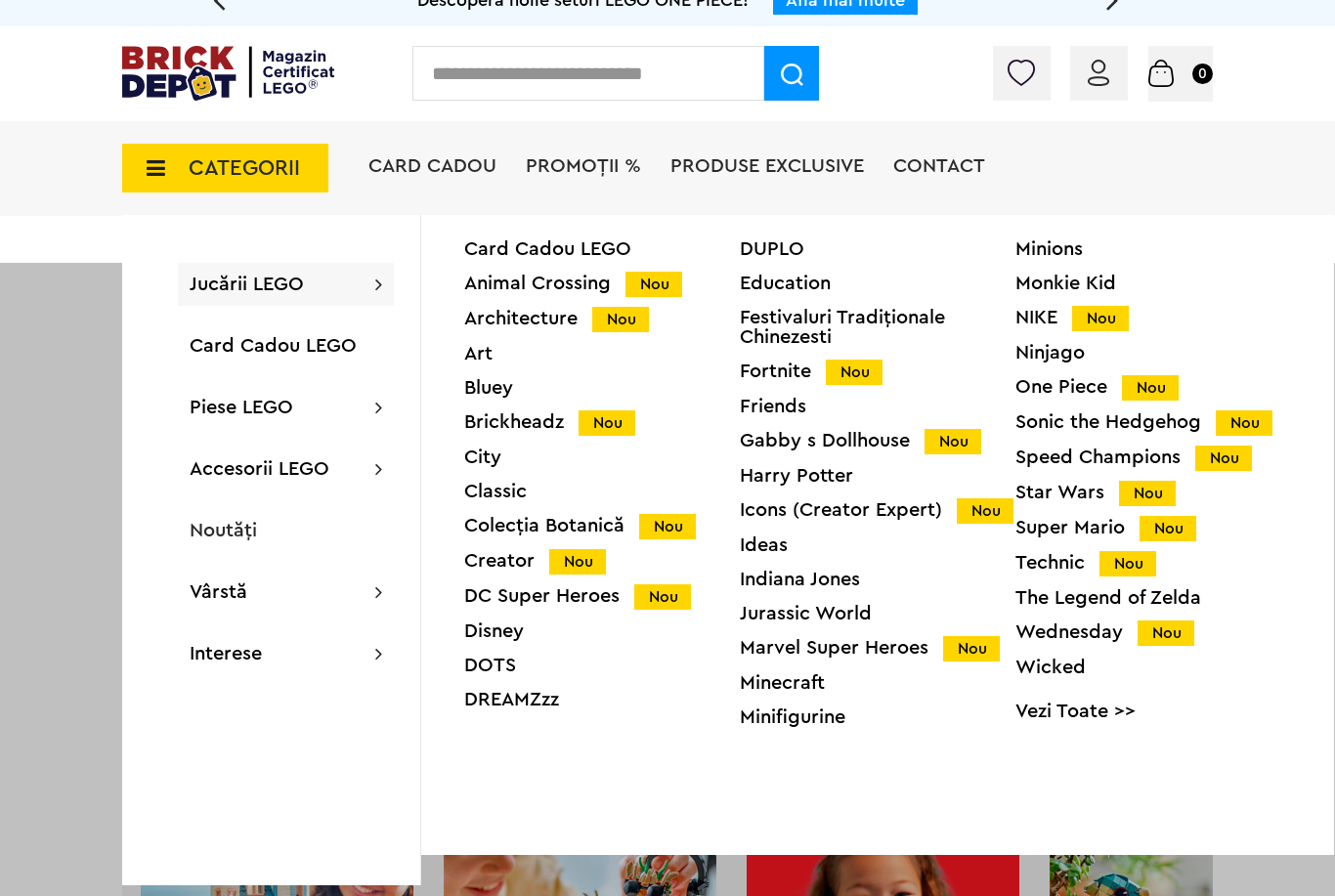 click on "Technic Nou" at bounding box center (1153, 563) 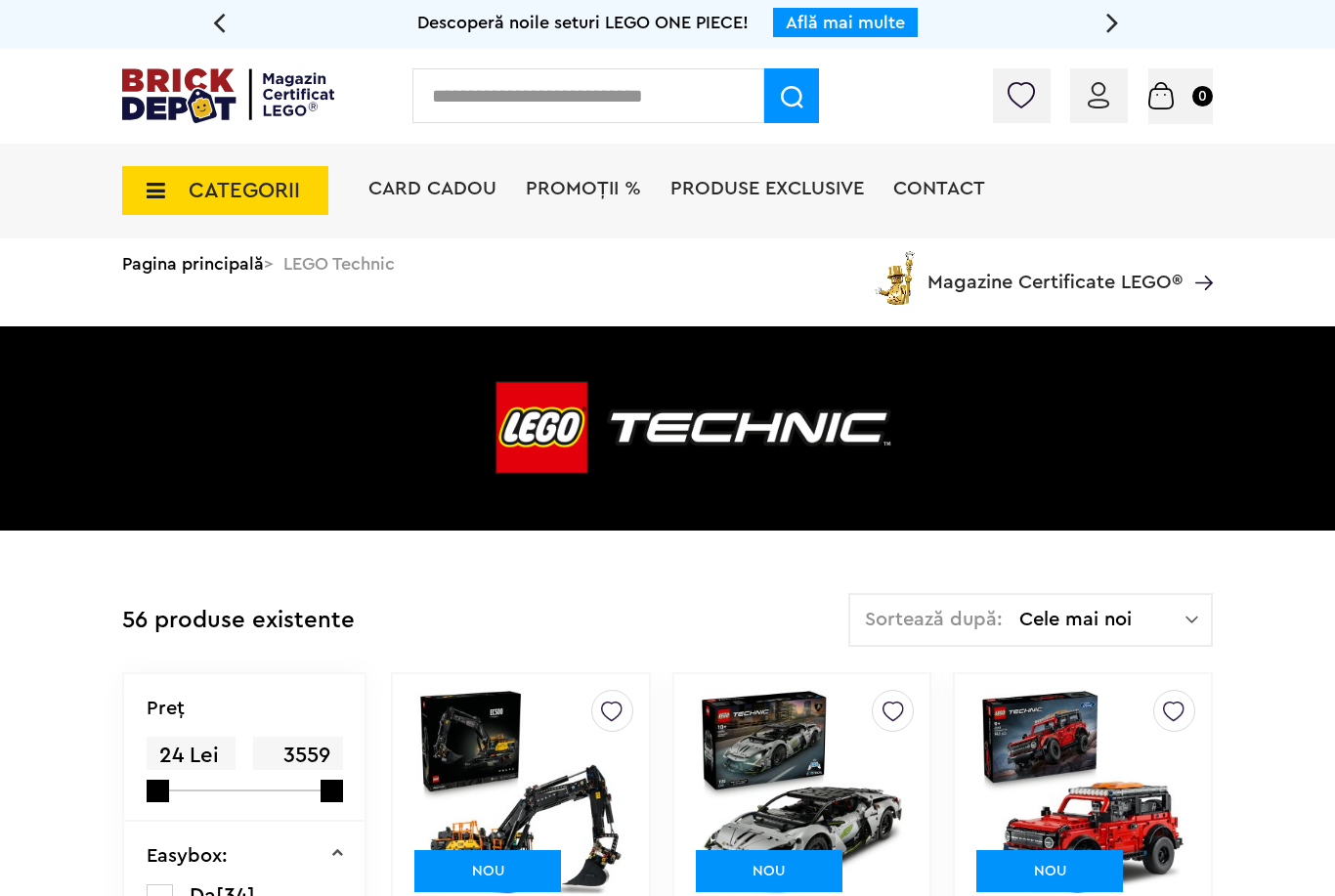 scroll, scrollTop: 0, scrollLeft: 0, axis: both 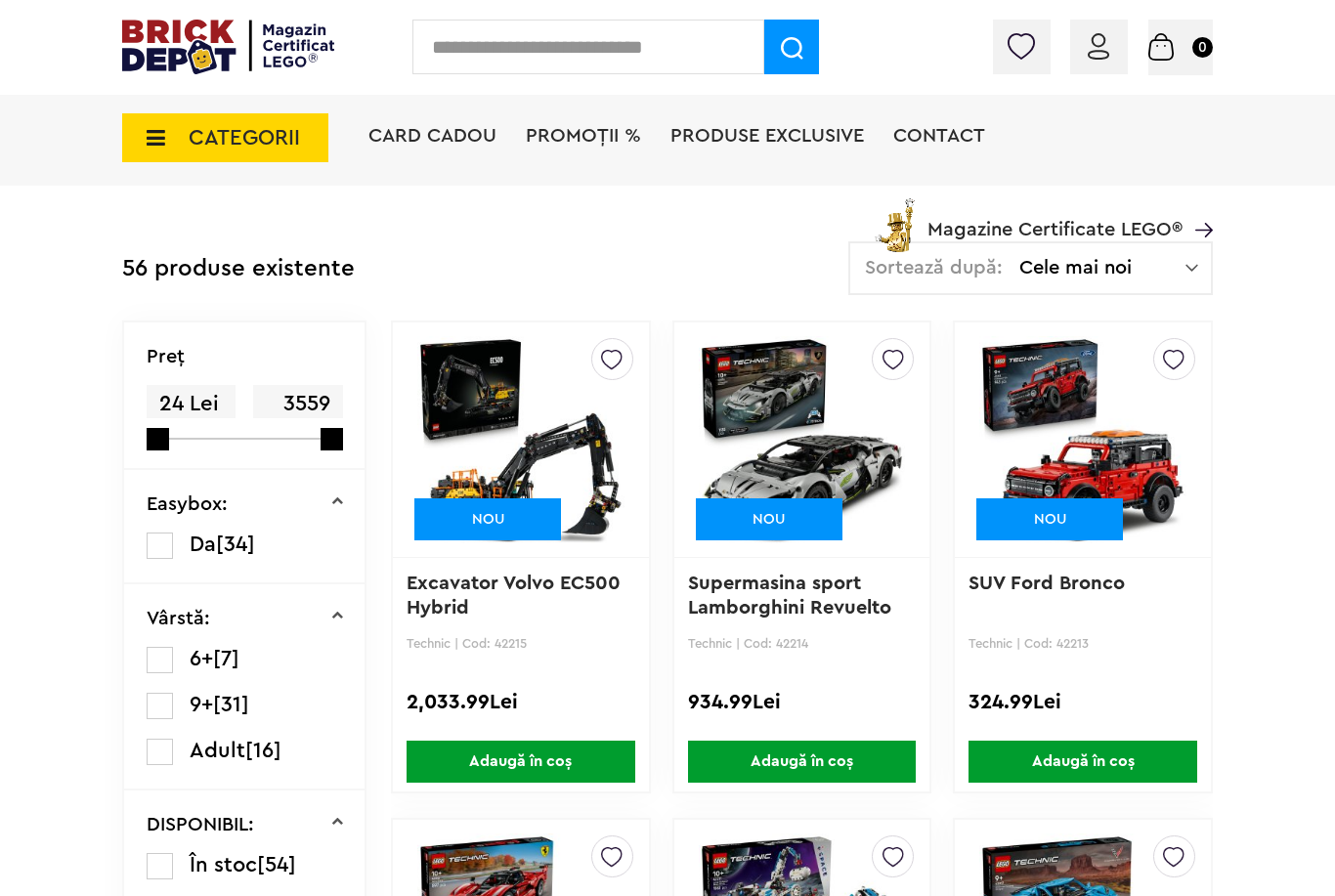 click on "NOU" at bounding box center (488, 519) 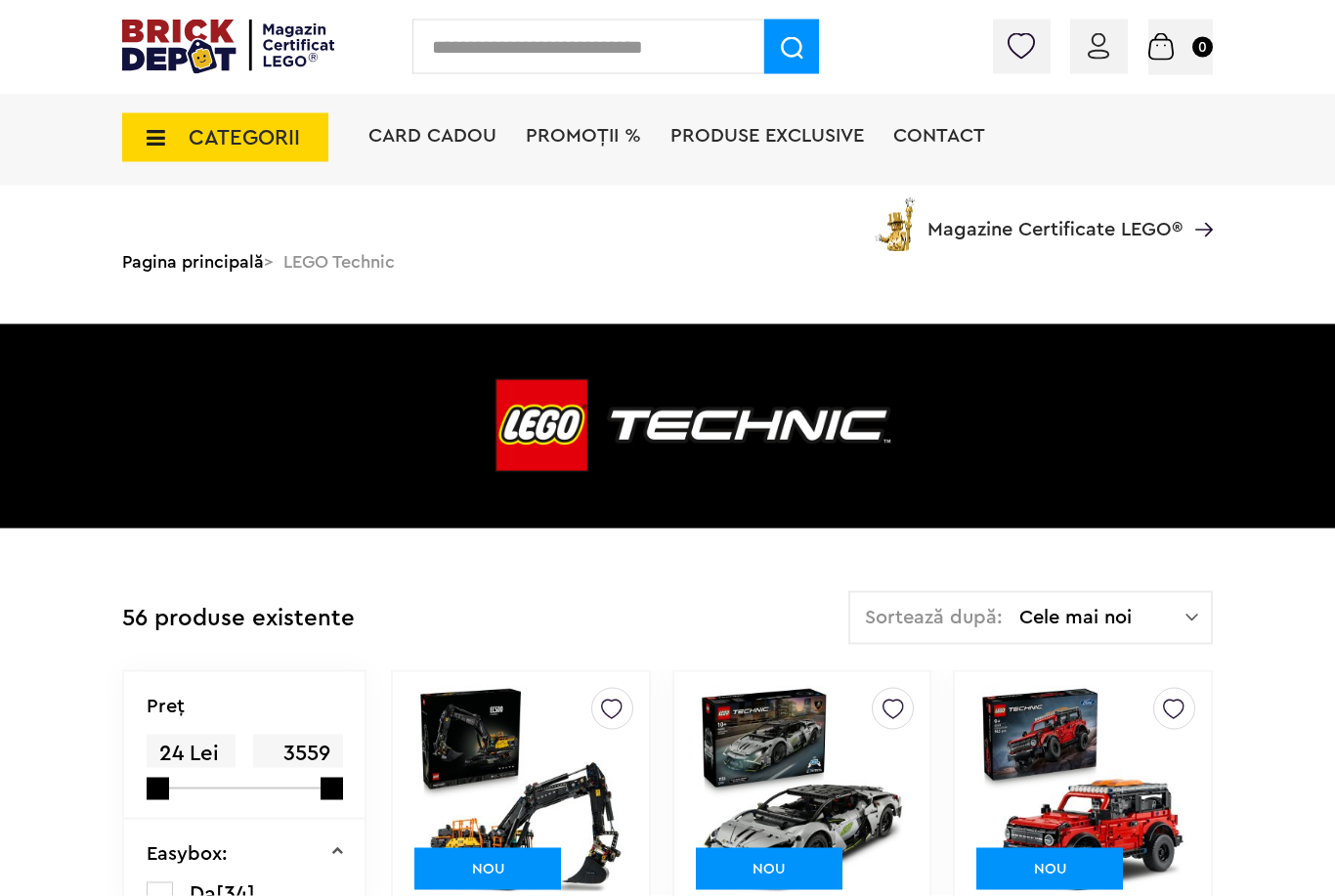 scroll, scrollTop: 0, scrollLeft: 0, axis: both 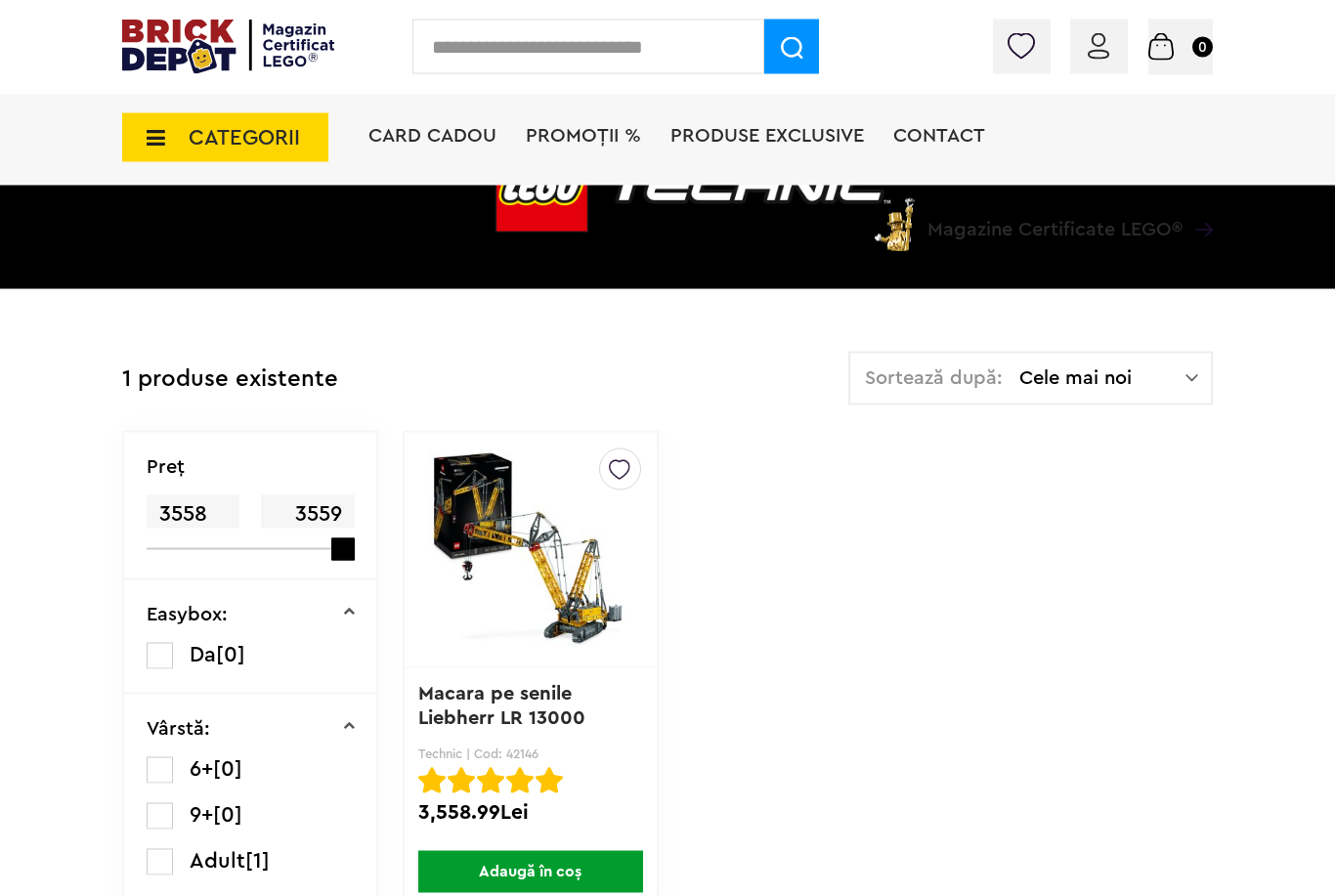 click on "Macara pe senile Liebherr LR 13000" at bounding box center (501, 705) 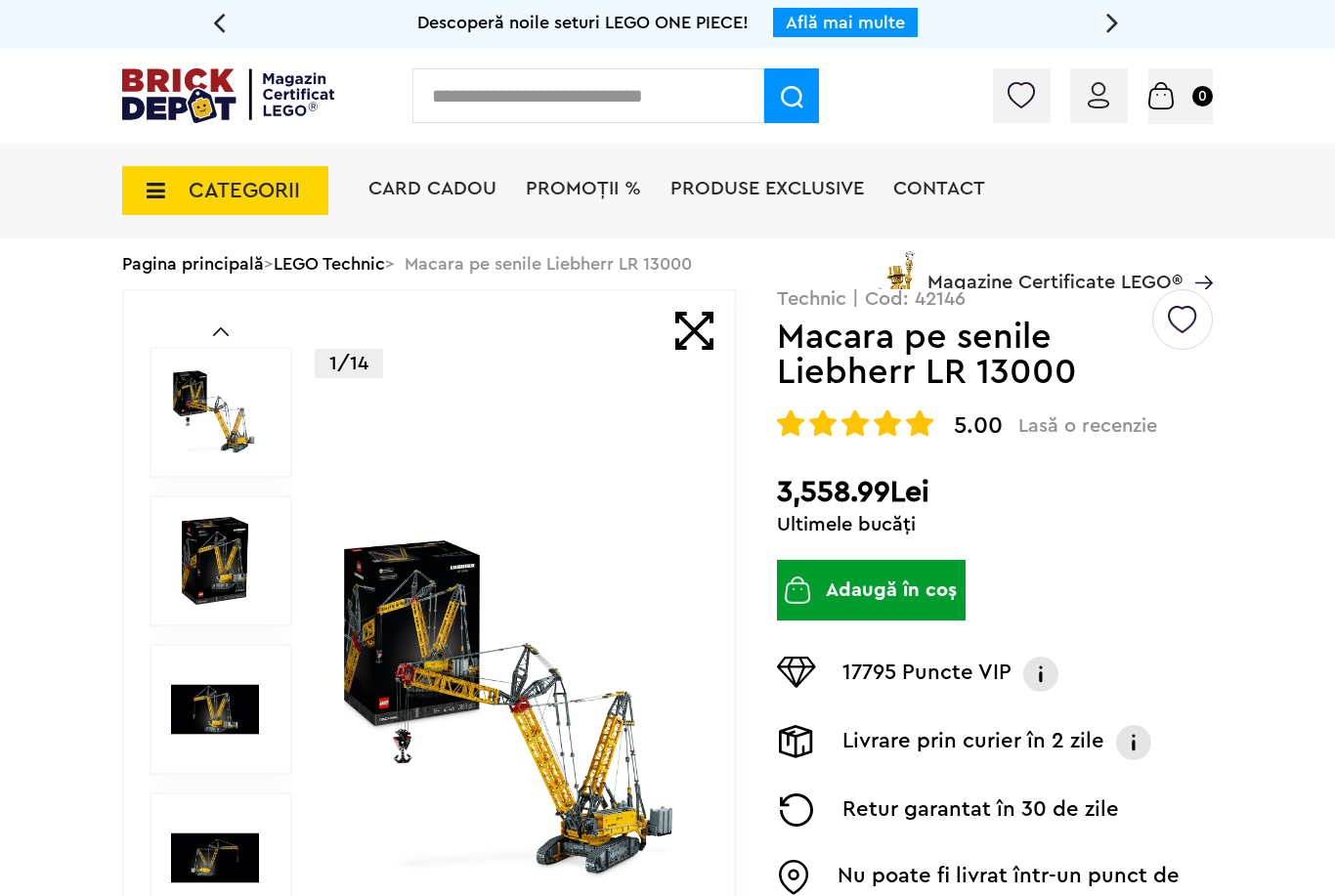 scroll, scrollTop: 0, scrollLeft: 0, axis: both 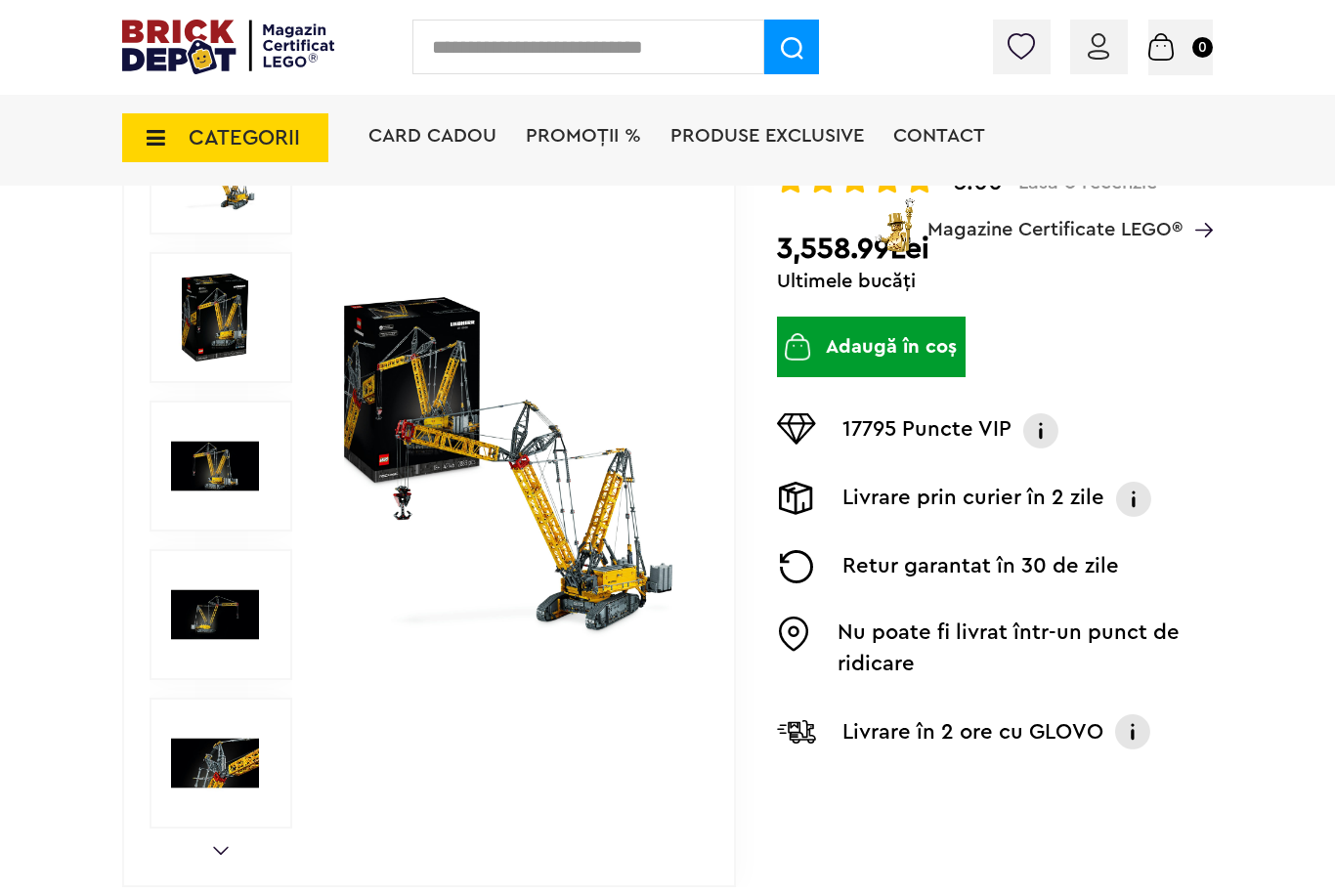 click at bounding box center (215, 615) 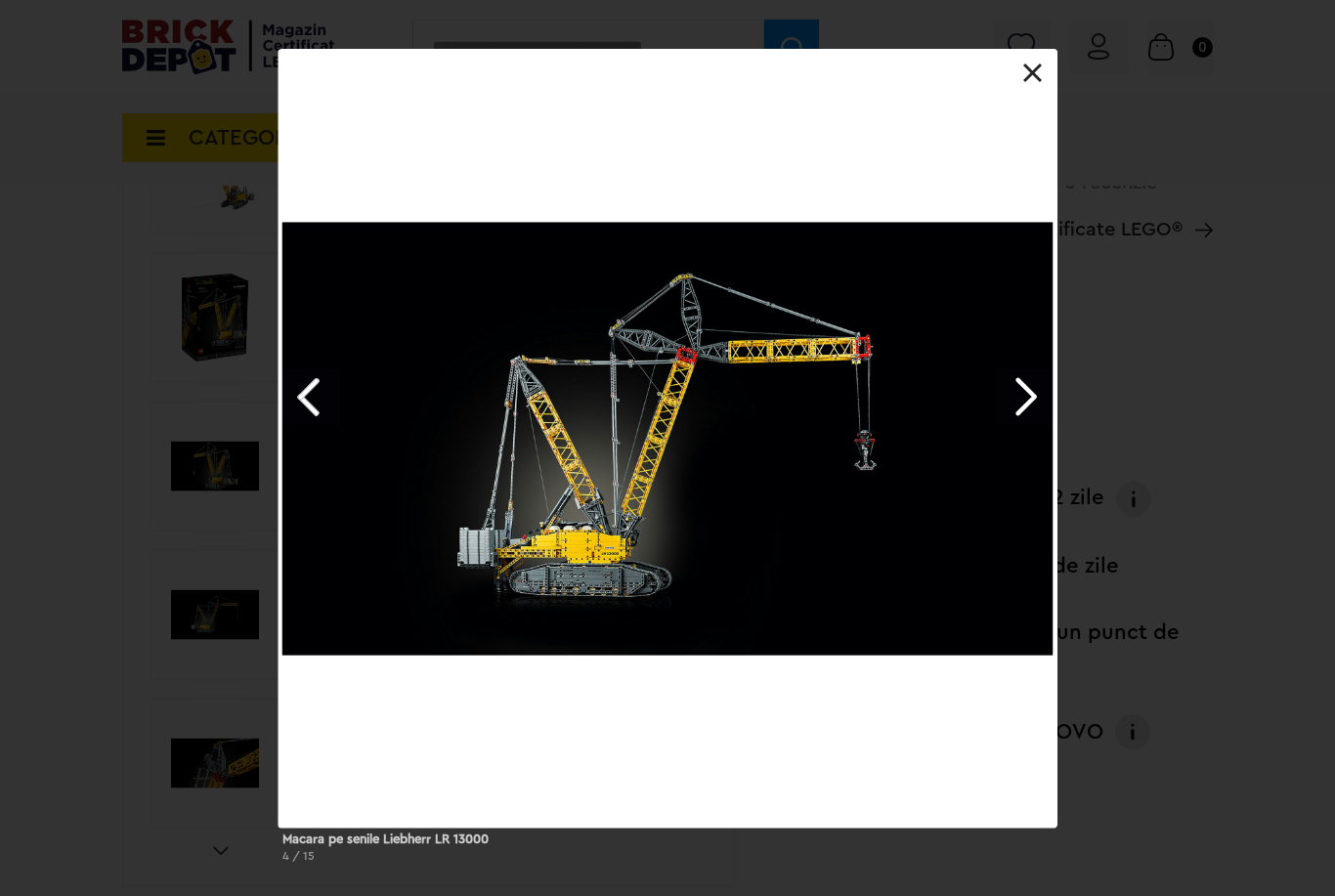 click at bounding box center (1033, 73) 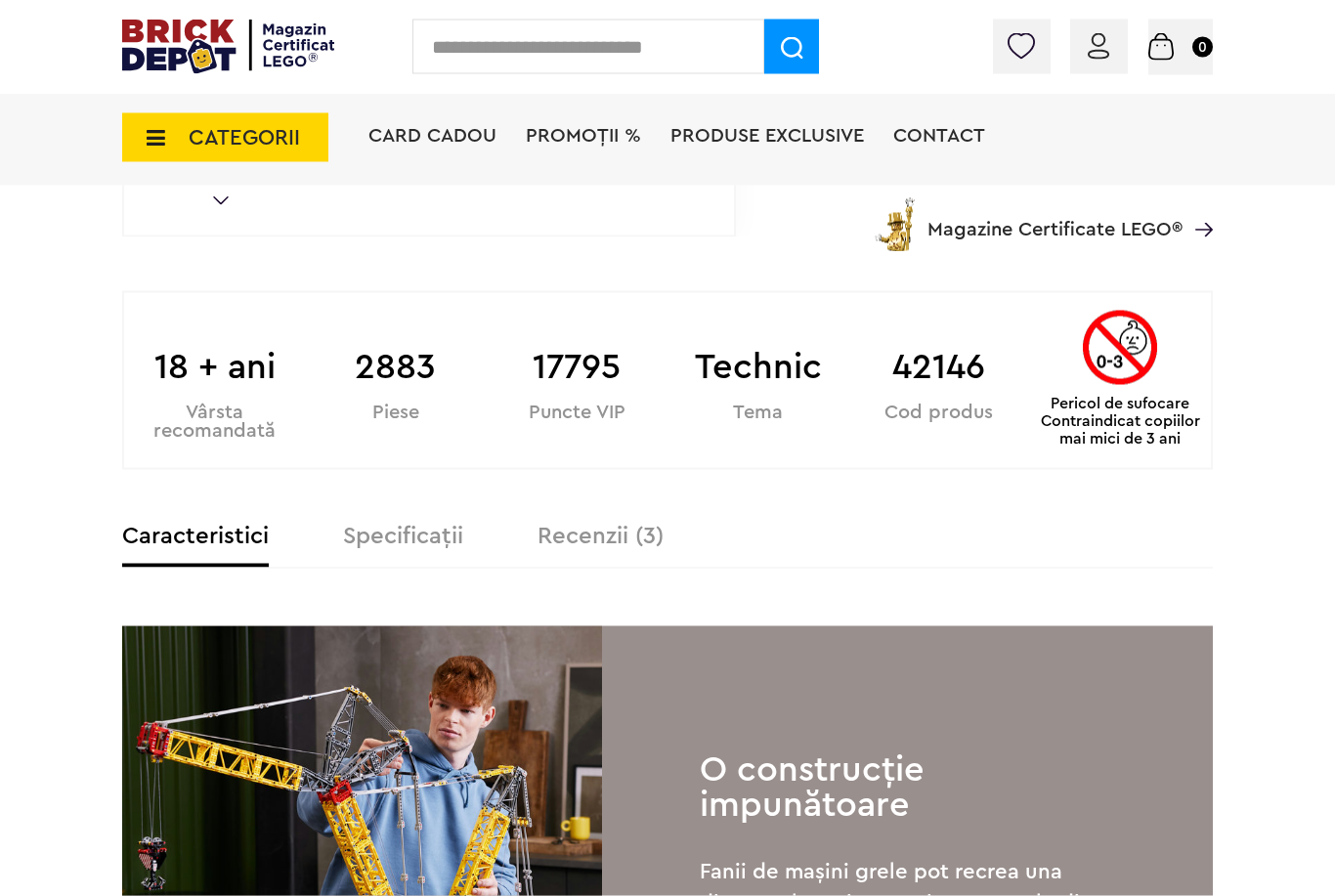 scroll, scrollTop: 924, scrollLeft: 0, axis: vertical 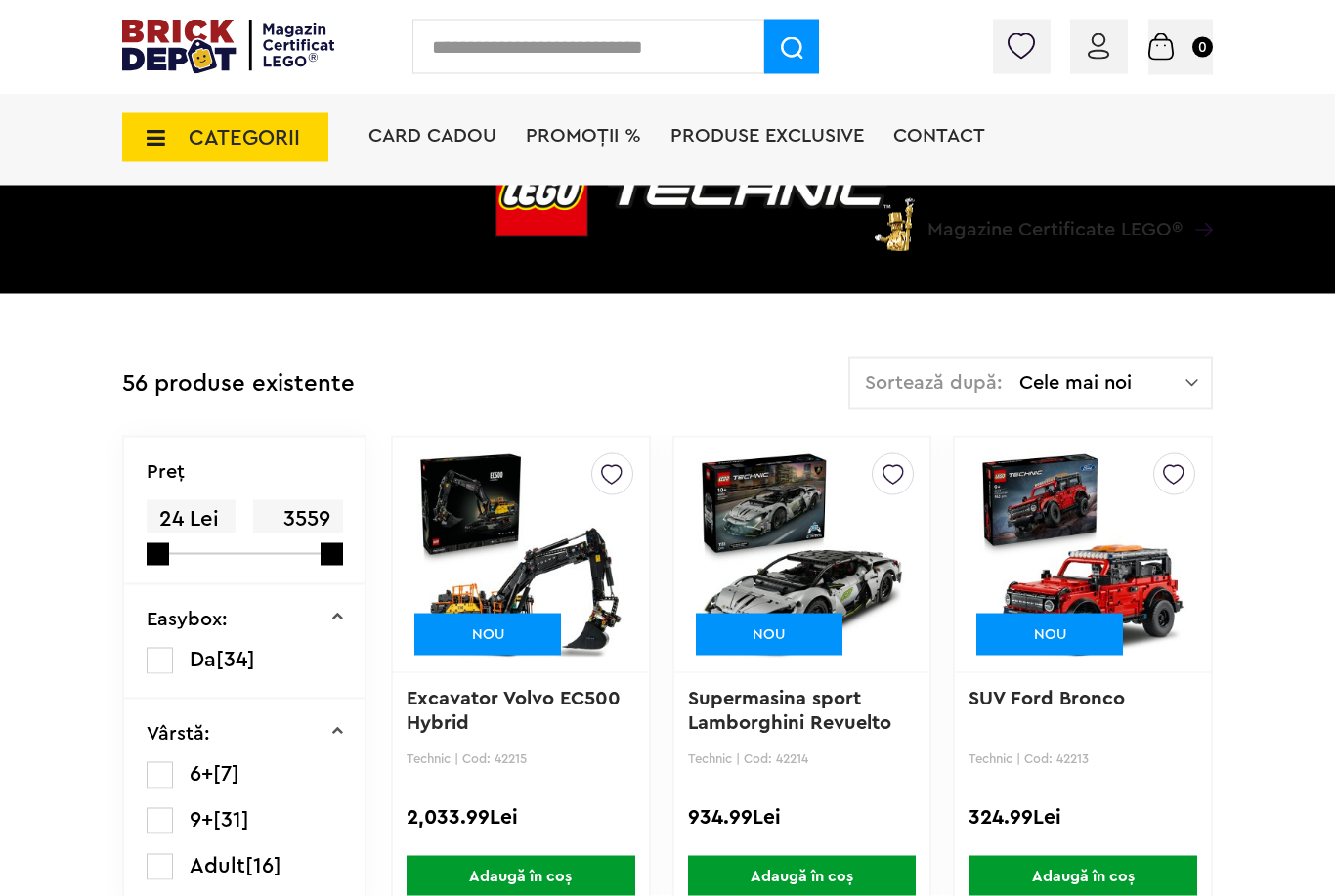 click at bounding box center [150, 138] 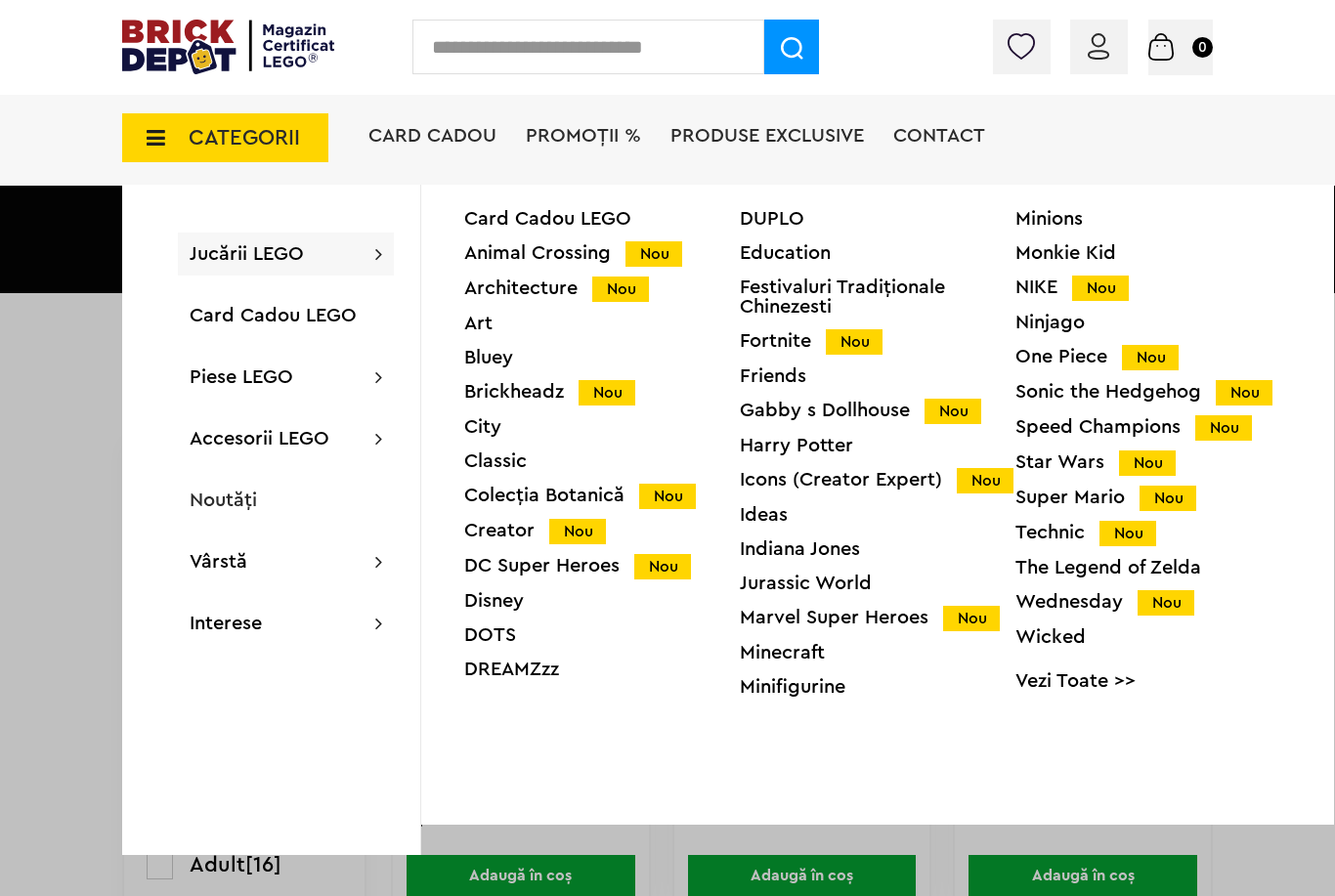 click on "Architecture Nou" at bounding box center [602, 288] 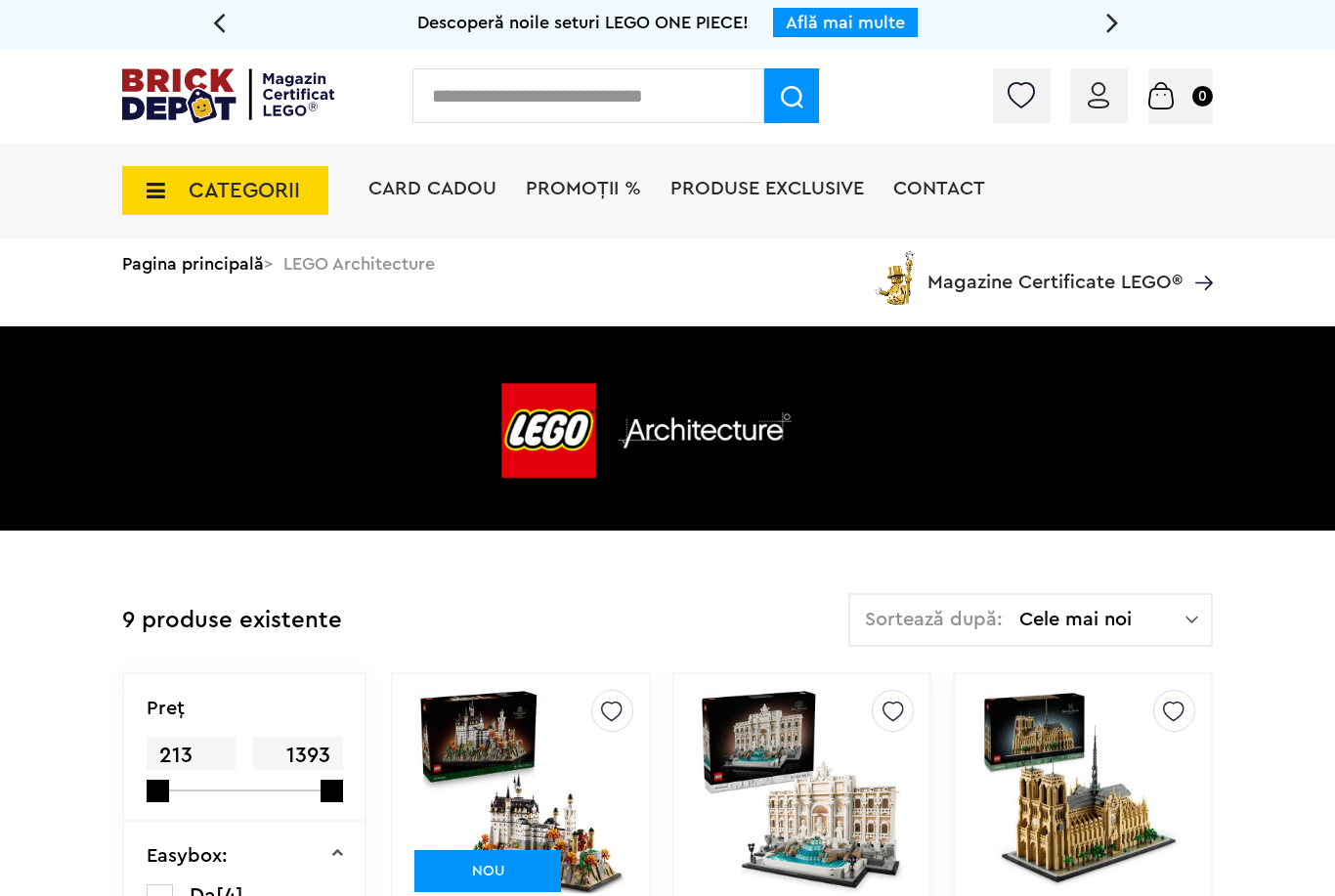scroll, scrollTop: 0, scrollLeft: 0, axis: both 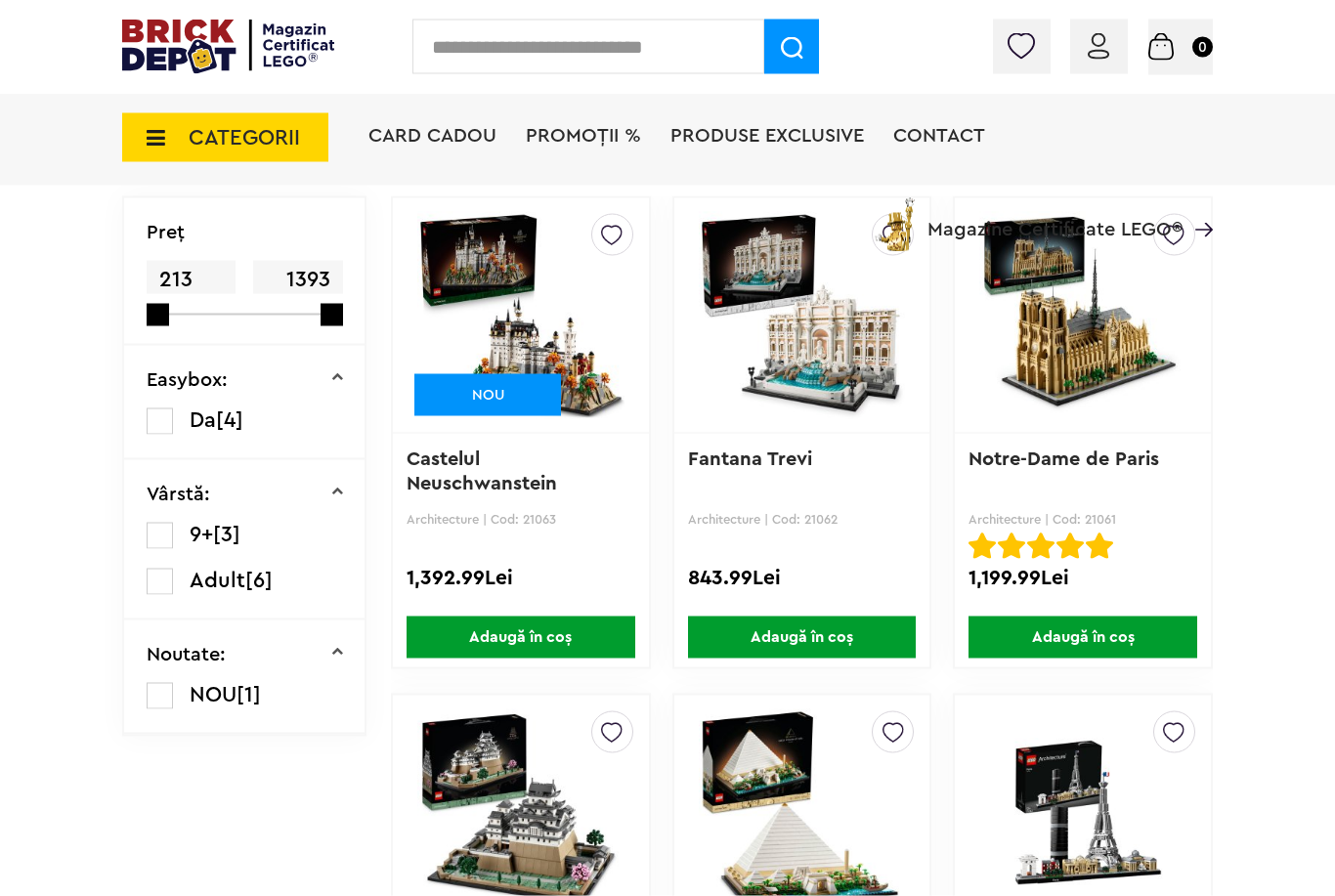 click on "Castelul Neuschwanstein" at bounding box center (482, 471) 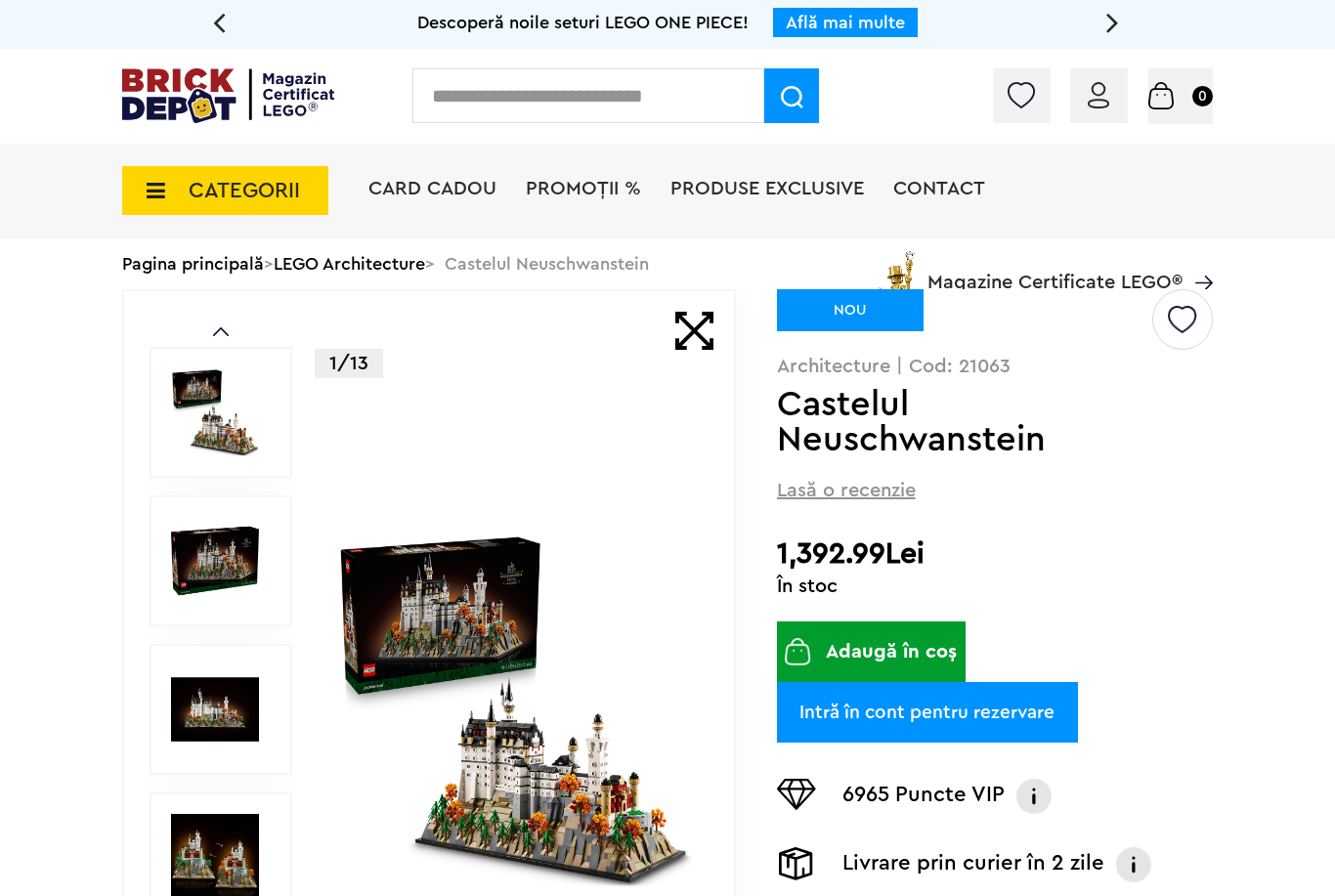 scroll, scrollTop: 0, scrollLeft: 0, axis: both 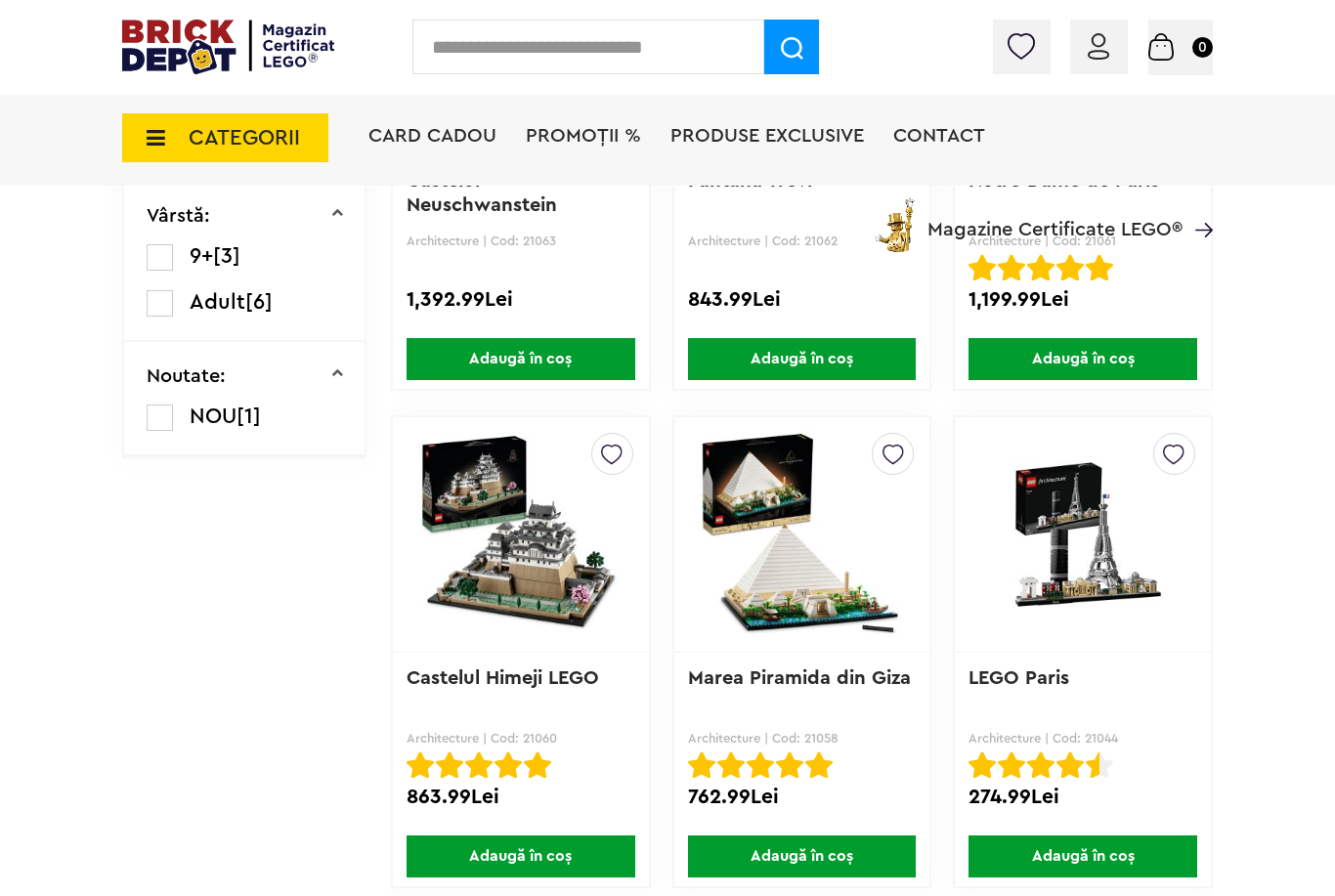 click at bounding box center [521, 534] 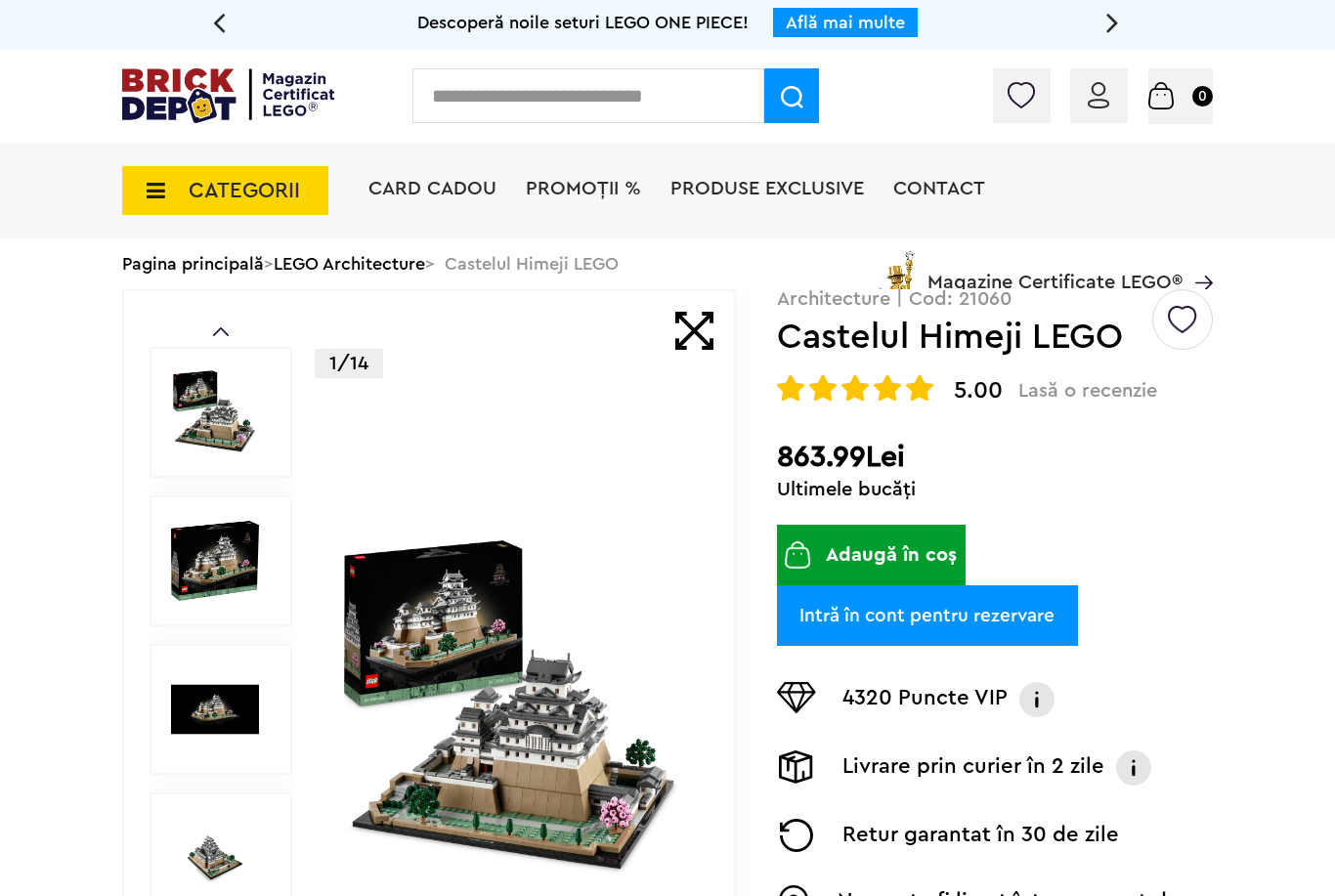 scroll, scrollTop: 0, scrollLeft: 0, axis: both 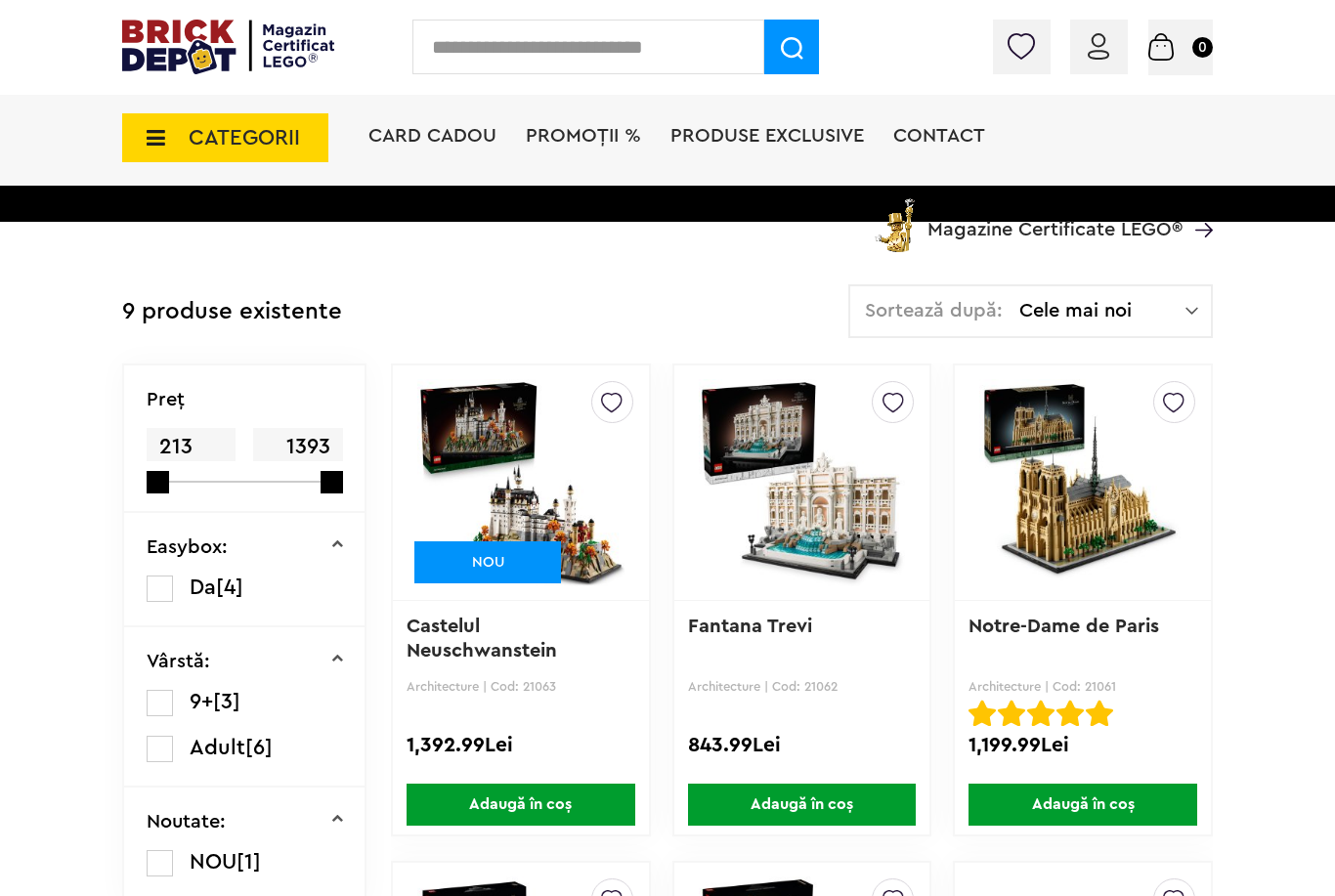 click at bounding box center [150, 138] 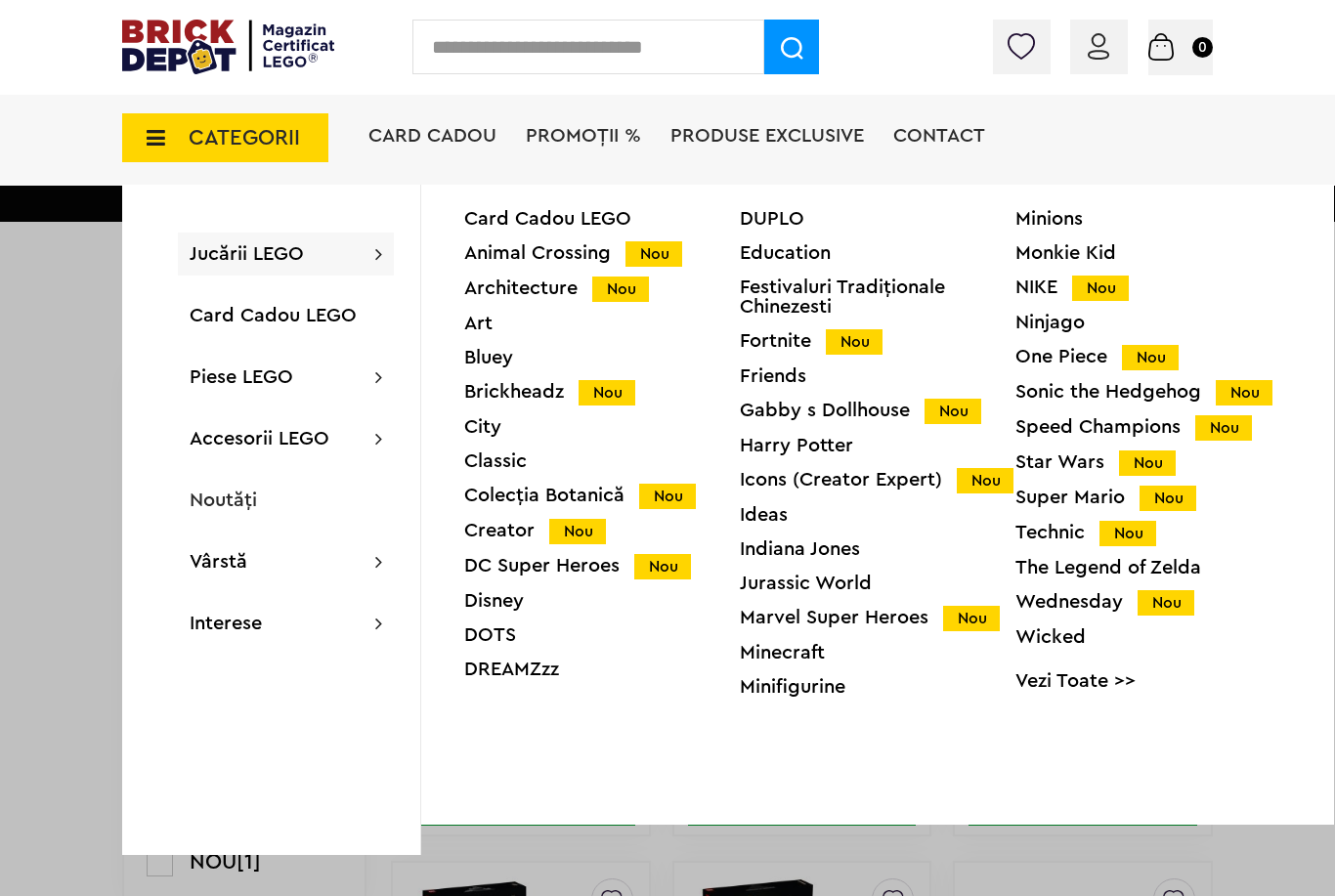 click on "Icons (Creator Expert) Nou" at bounding box center [878, 480] 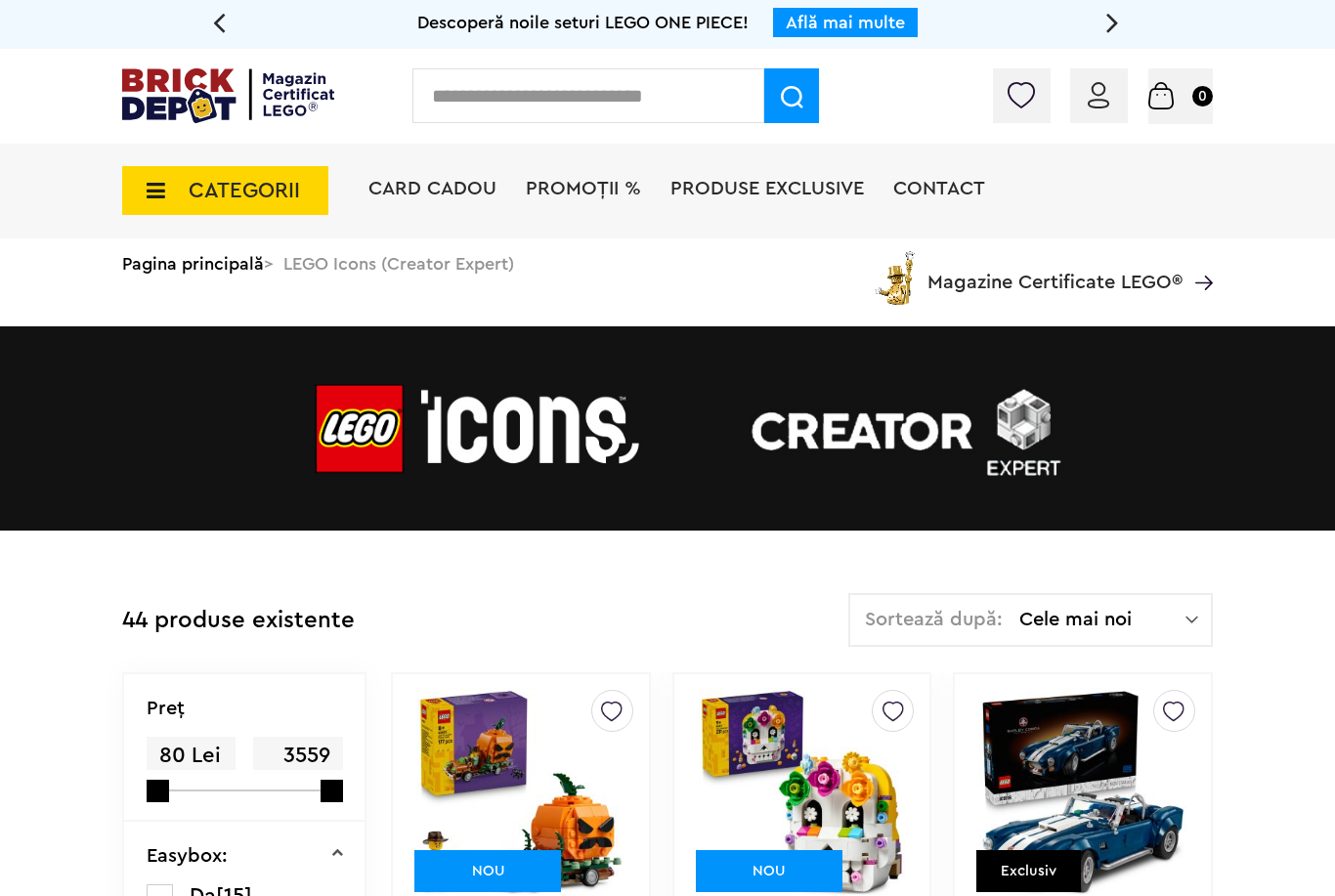 scroll, scrollTop: 0, scrollLeft: 0, axis: both 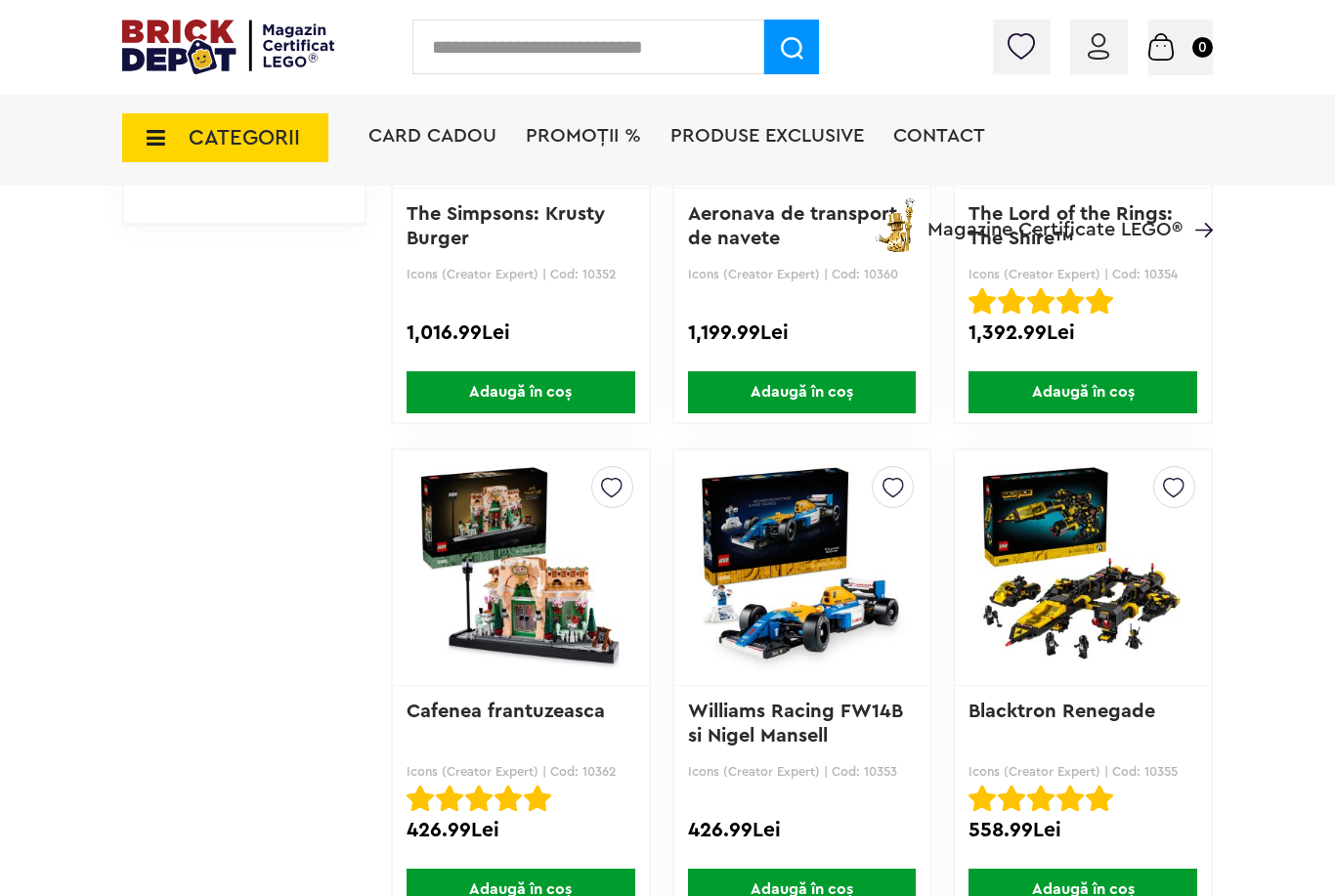 click at bounding box center [802, 568] 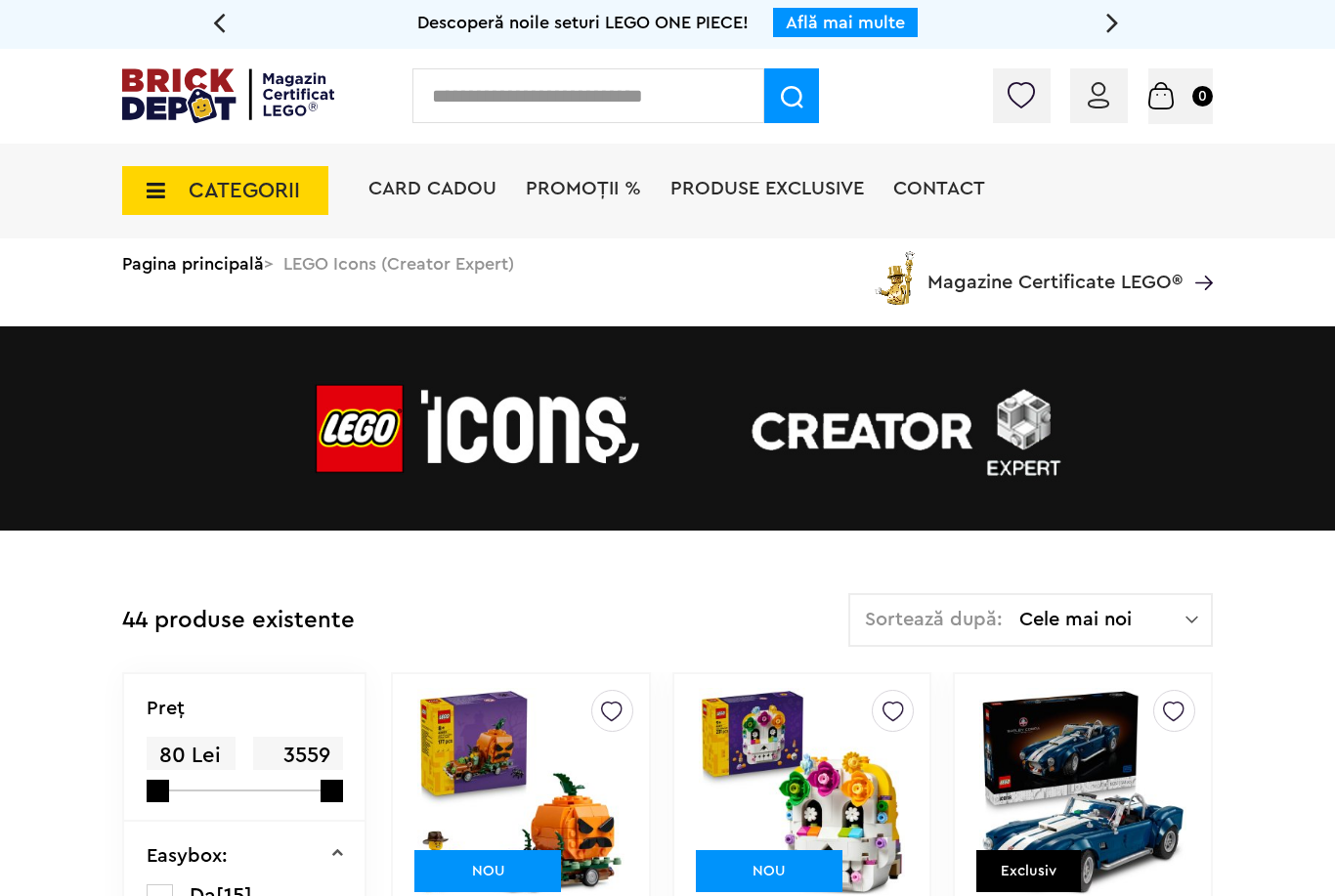 scroll, scrollTop: 1823, scrollLeft: 0, axis: vertical 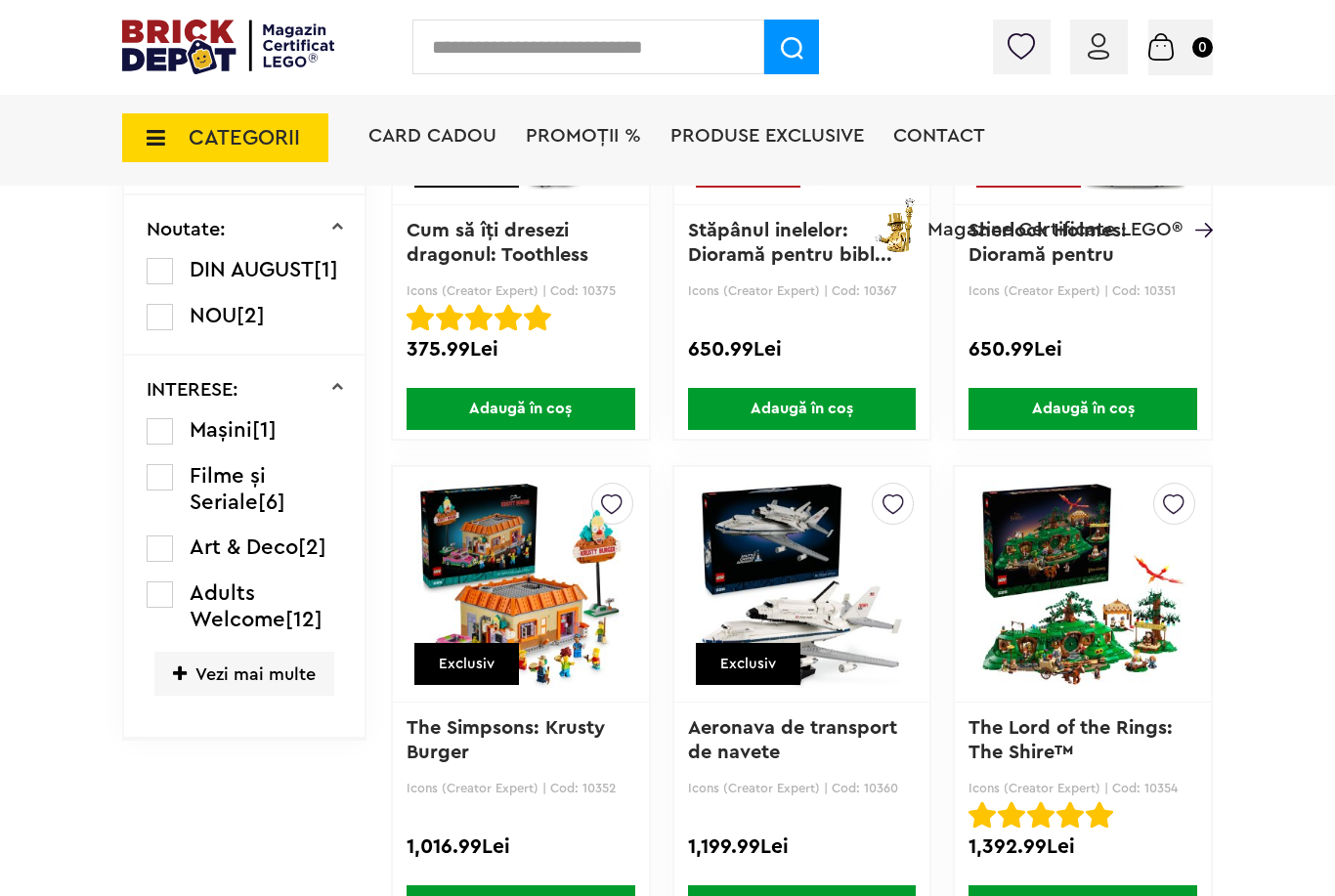 click at bounding box center (150, 138) 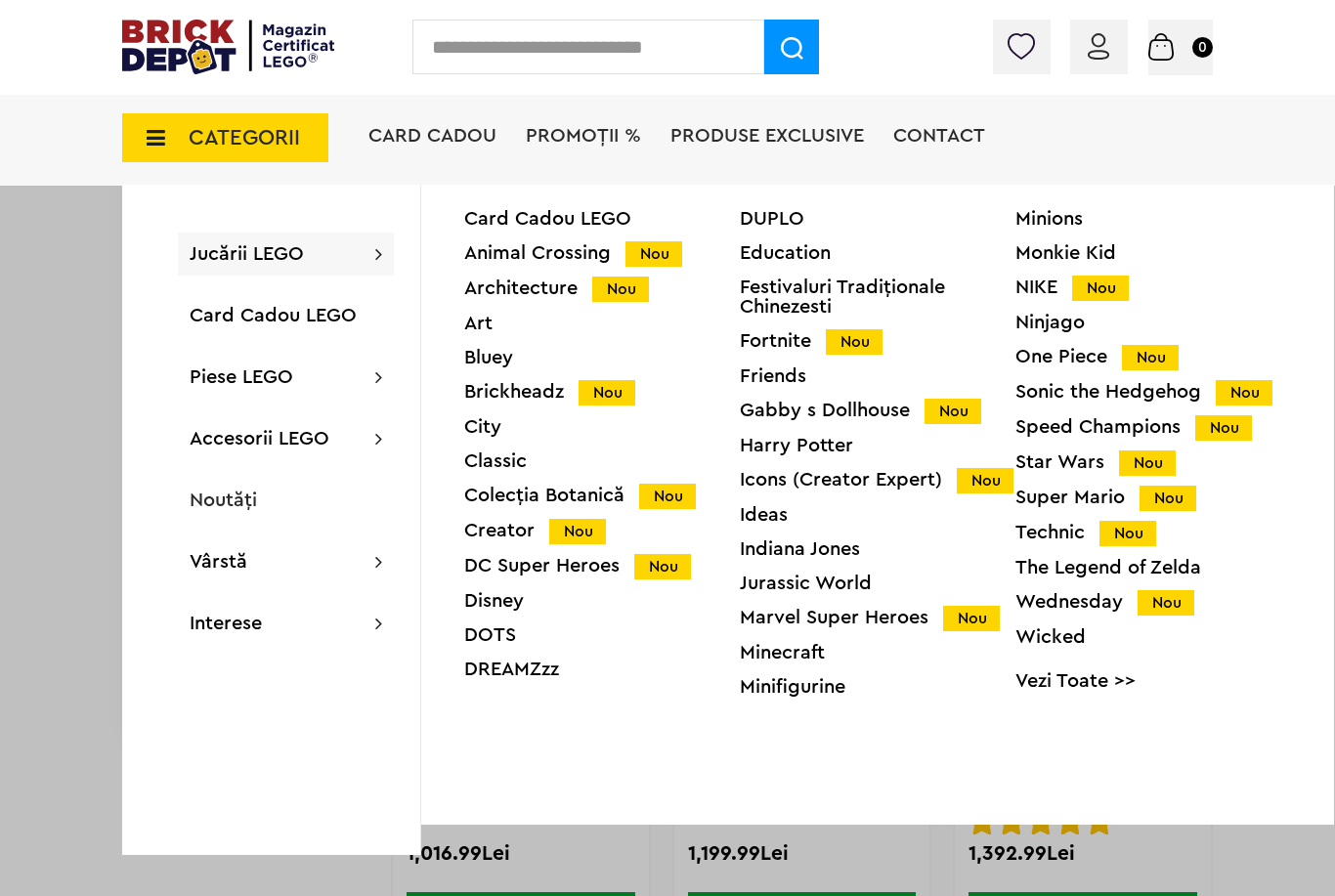 scroll, scrollTop: 1241, scrollLeft: 0, axis: vertical 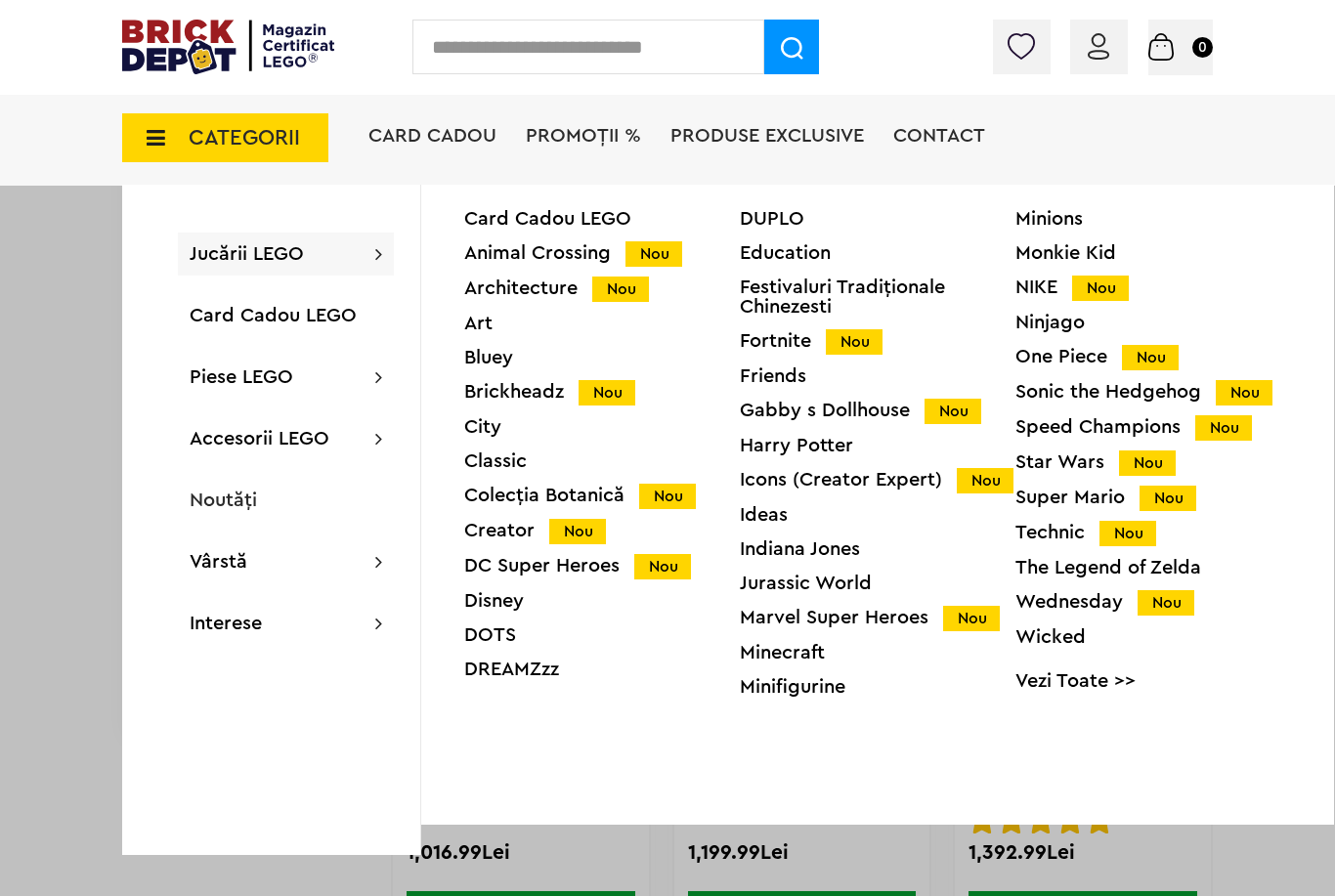 click on "Ideas" at bounding box center [878, 515] 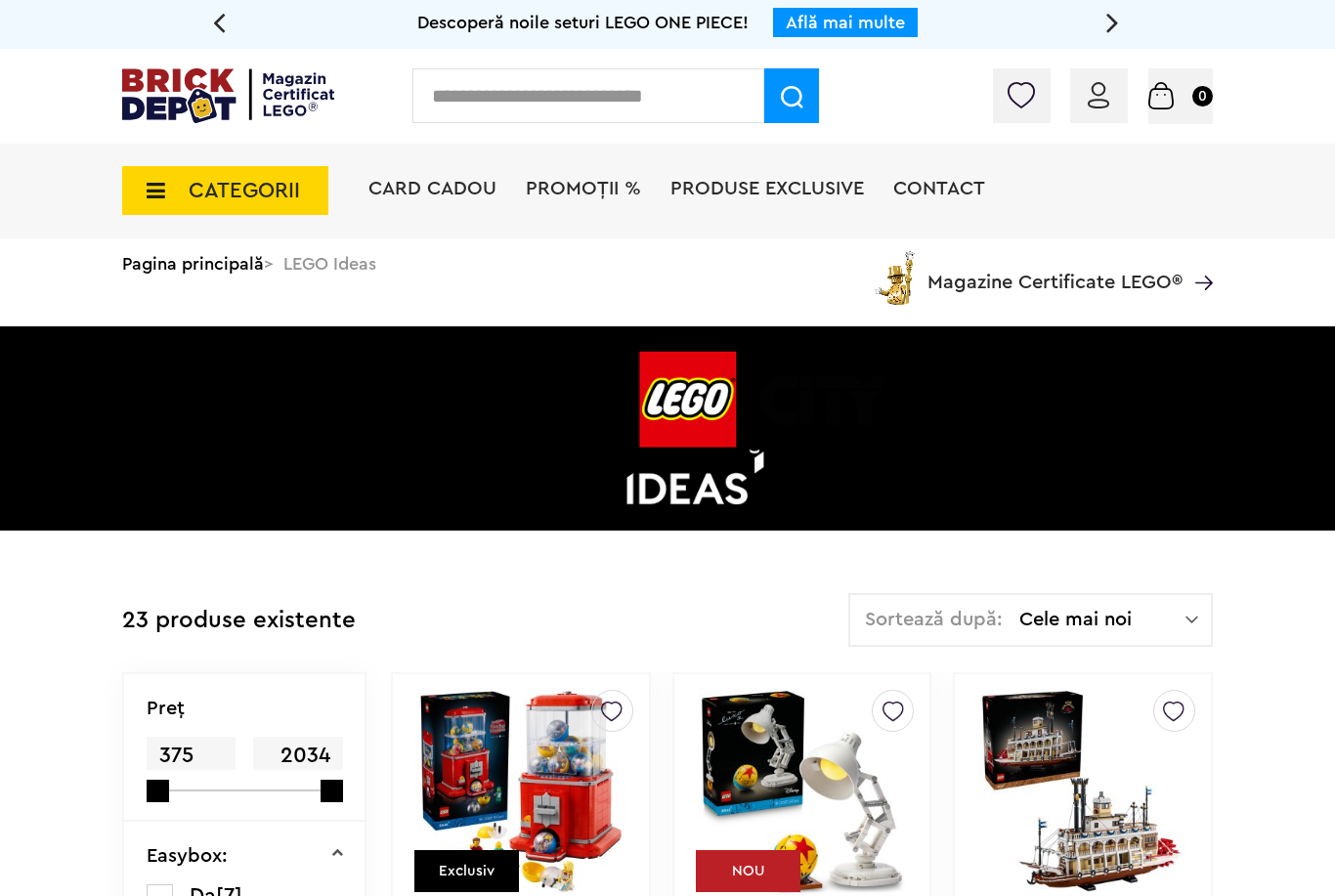 scroll, scrollTop: 0, scrollLeft: 0, axis: both 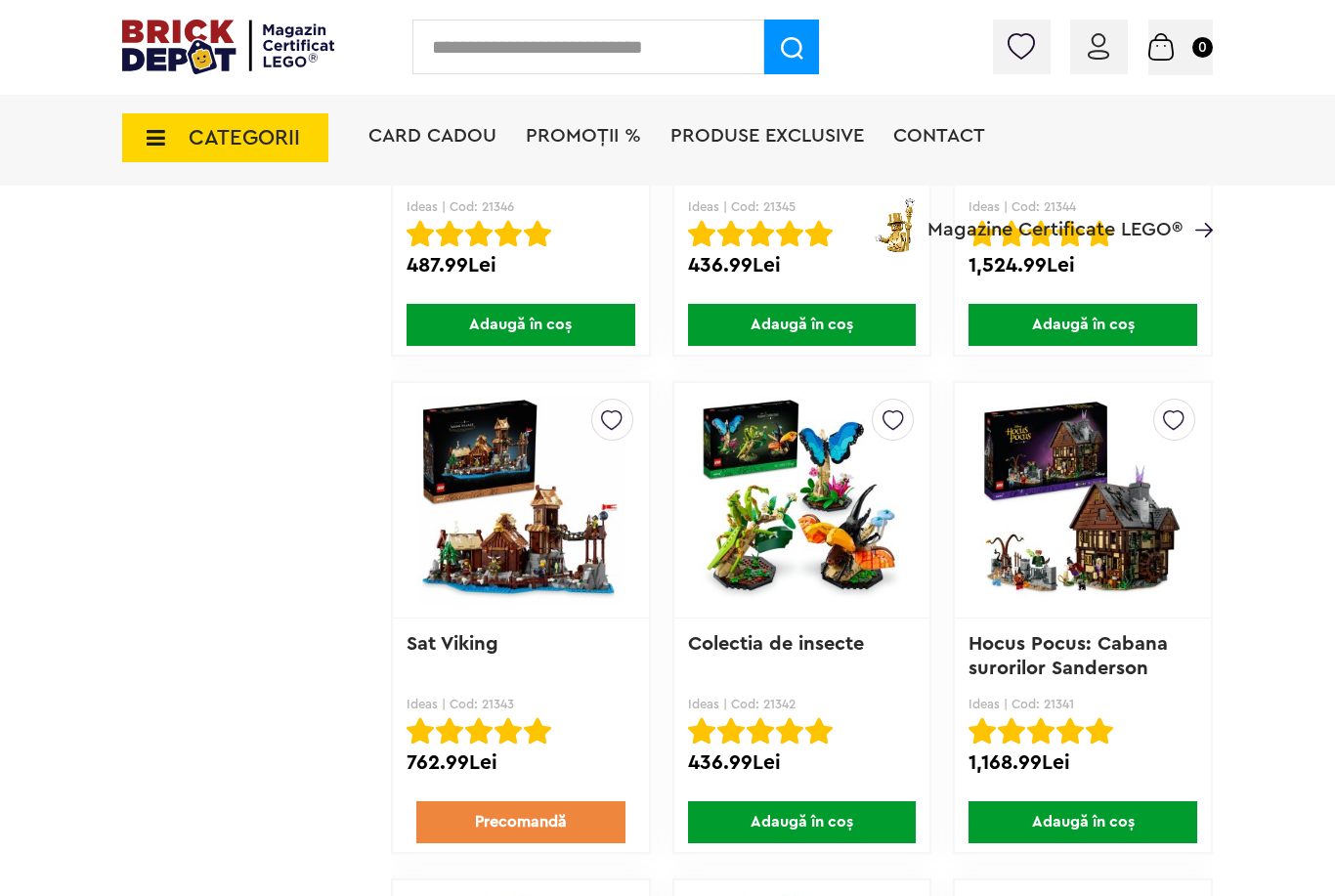 click on "CATEGORII" at bounding box center [225, 138] 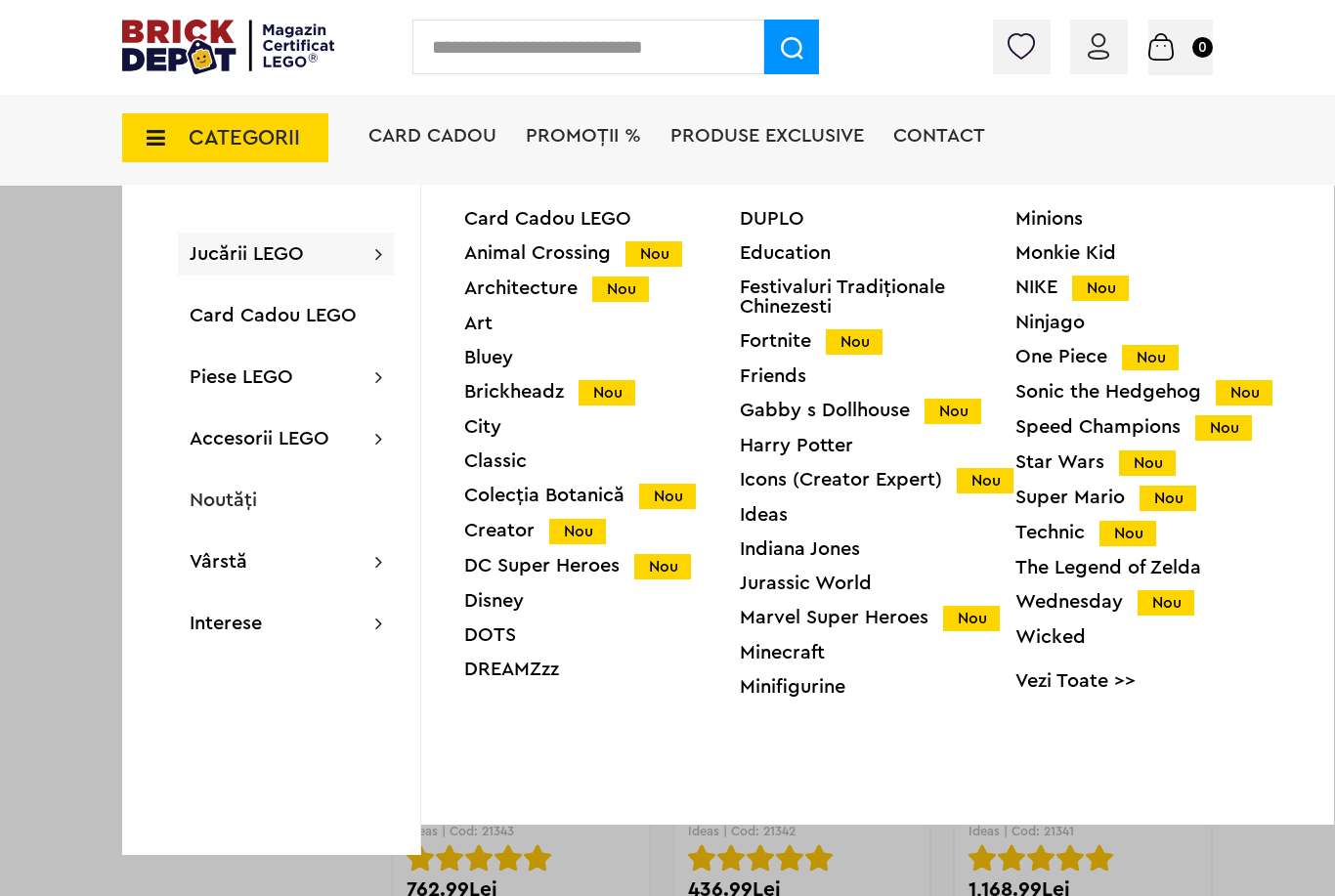 scroll, scrollTop: 2692, scrollLeft: 0, axis: vertical 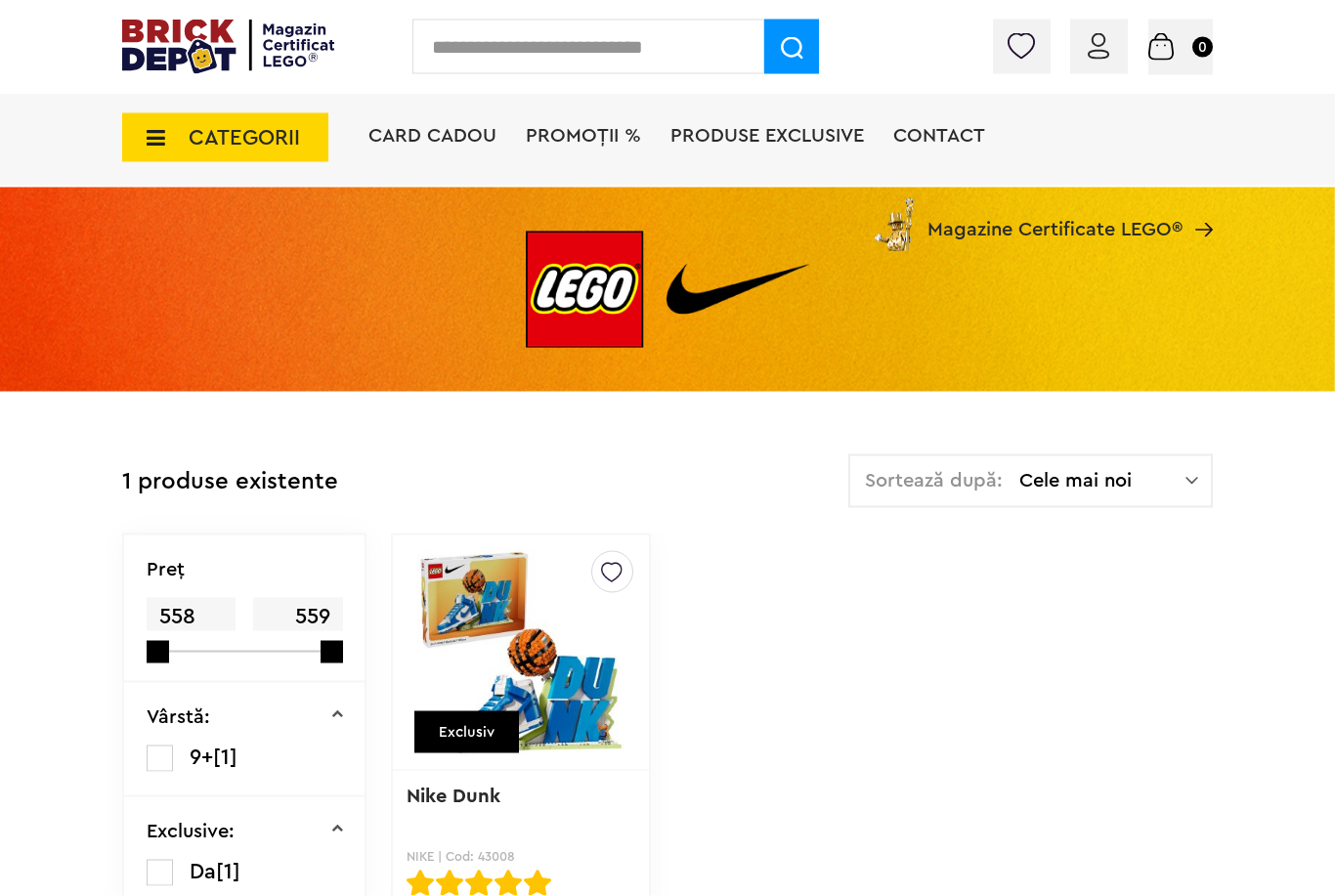 click at bounding box center [521, 653] 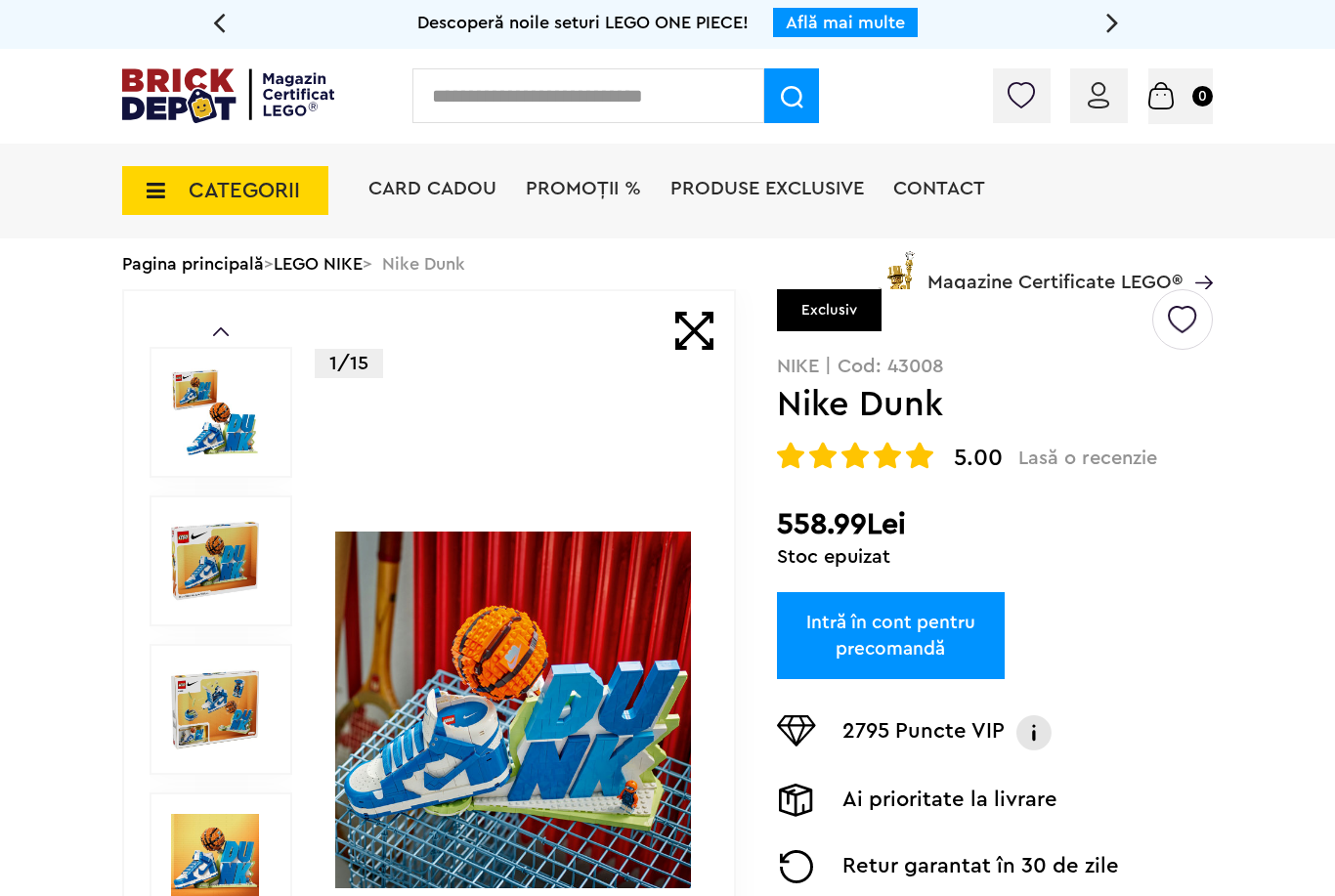scroll, scrollTop: 28, scrollLeft: 0, axis: vertical 